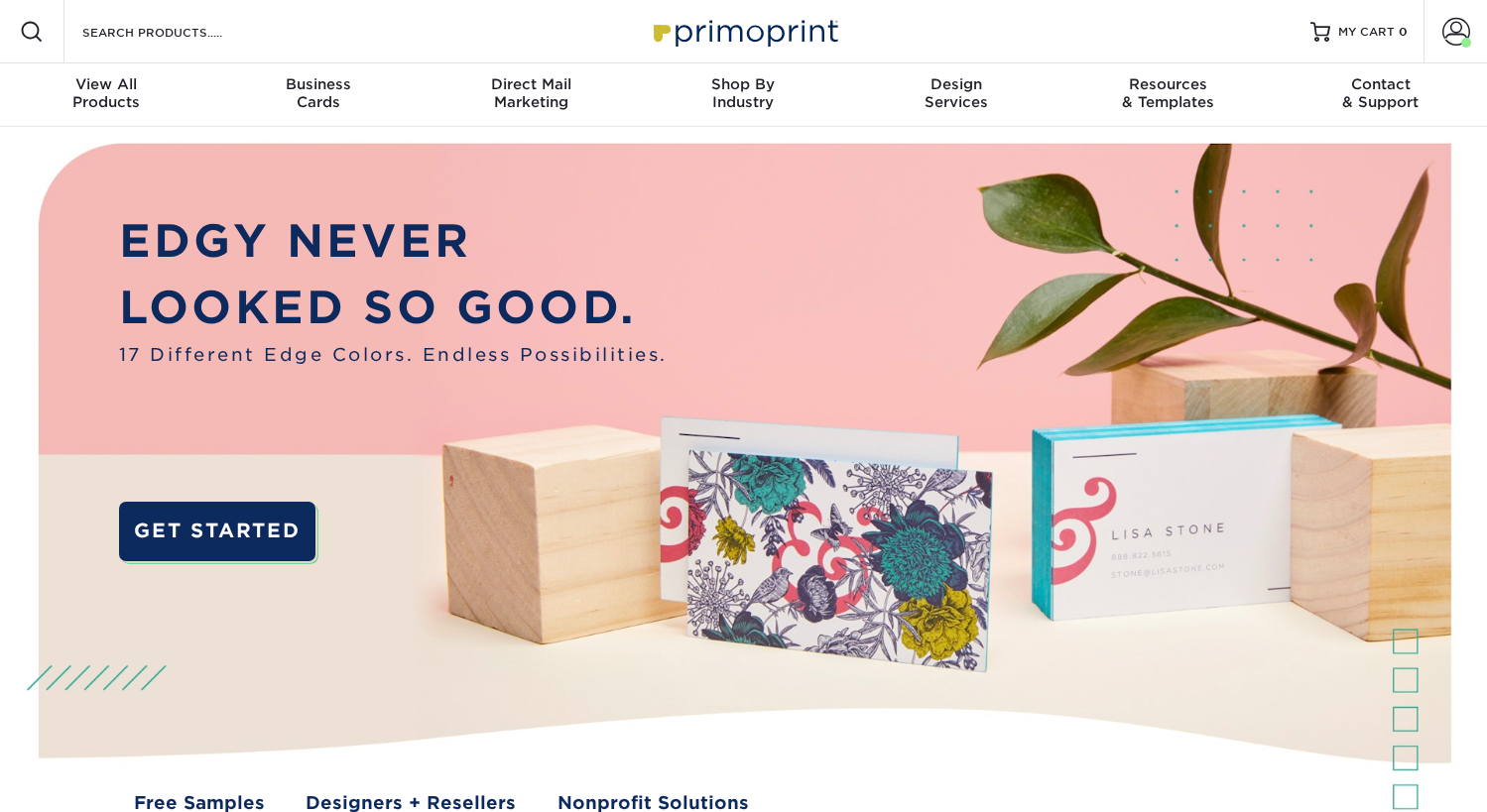 scroll, scrollTop: 0, scrollLeft: 0, axis: both 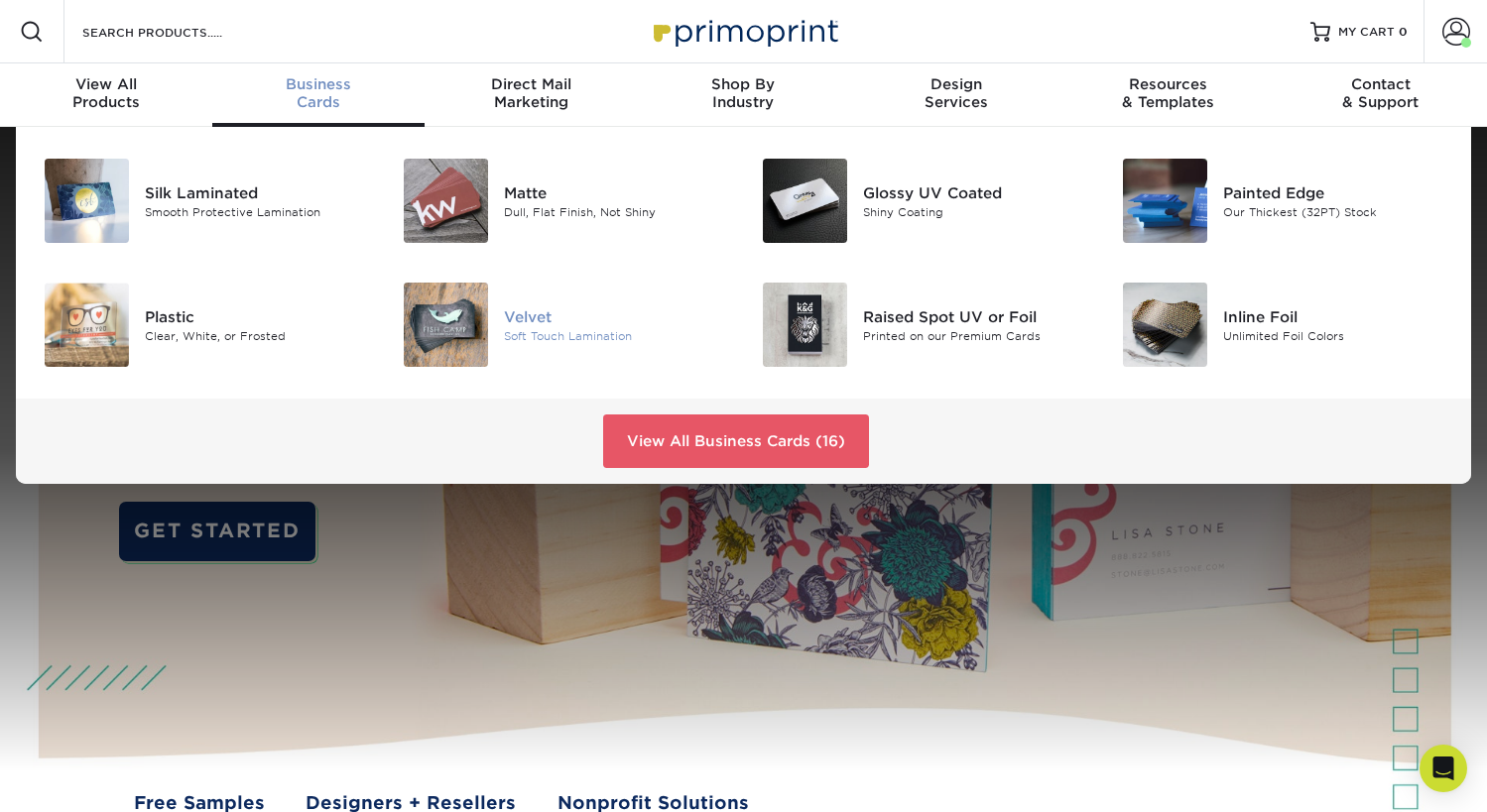 click on "Velvet" at bounding box center [616, 316] 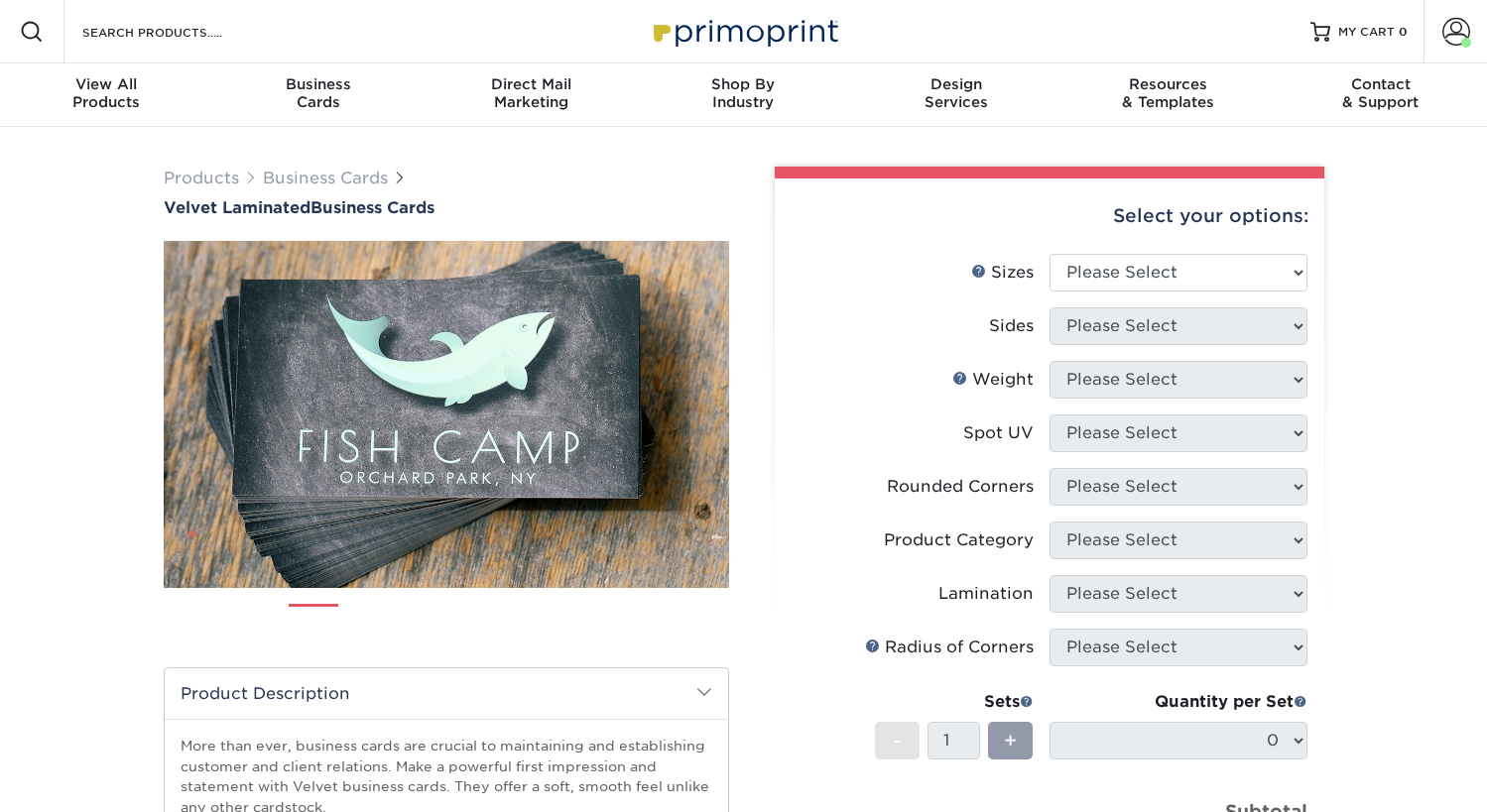 scroll, scrollTop: 0, scrollLeft: 0, axis: both 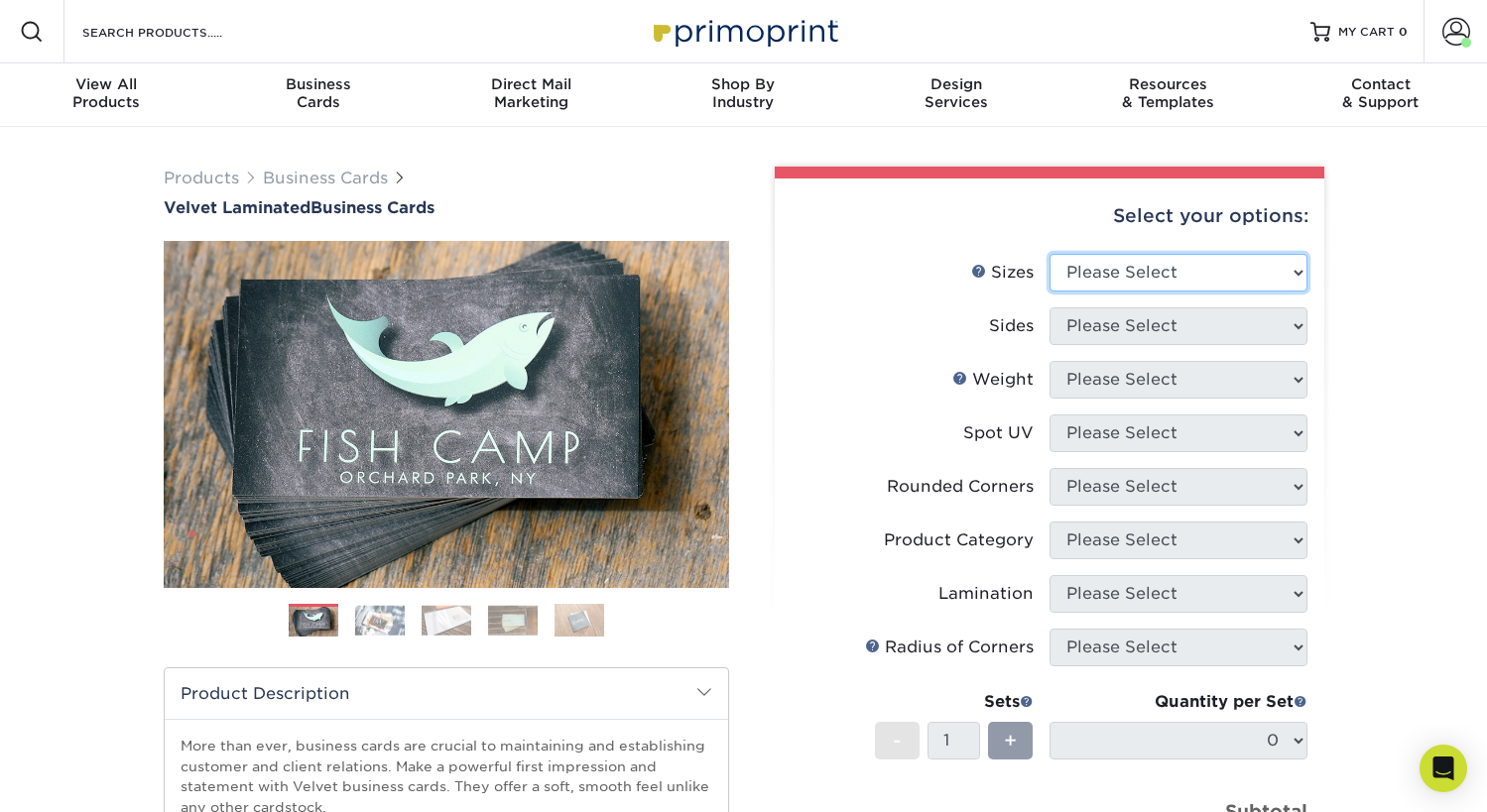 select on "2.00x3.50" 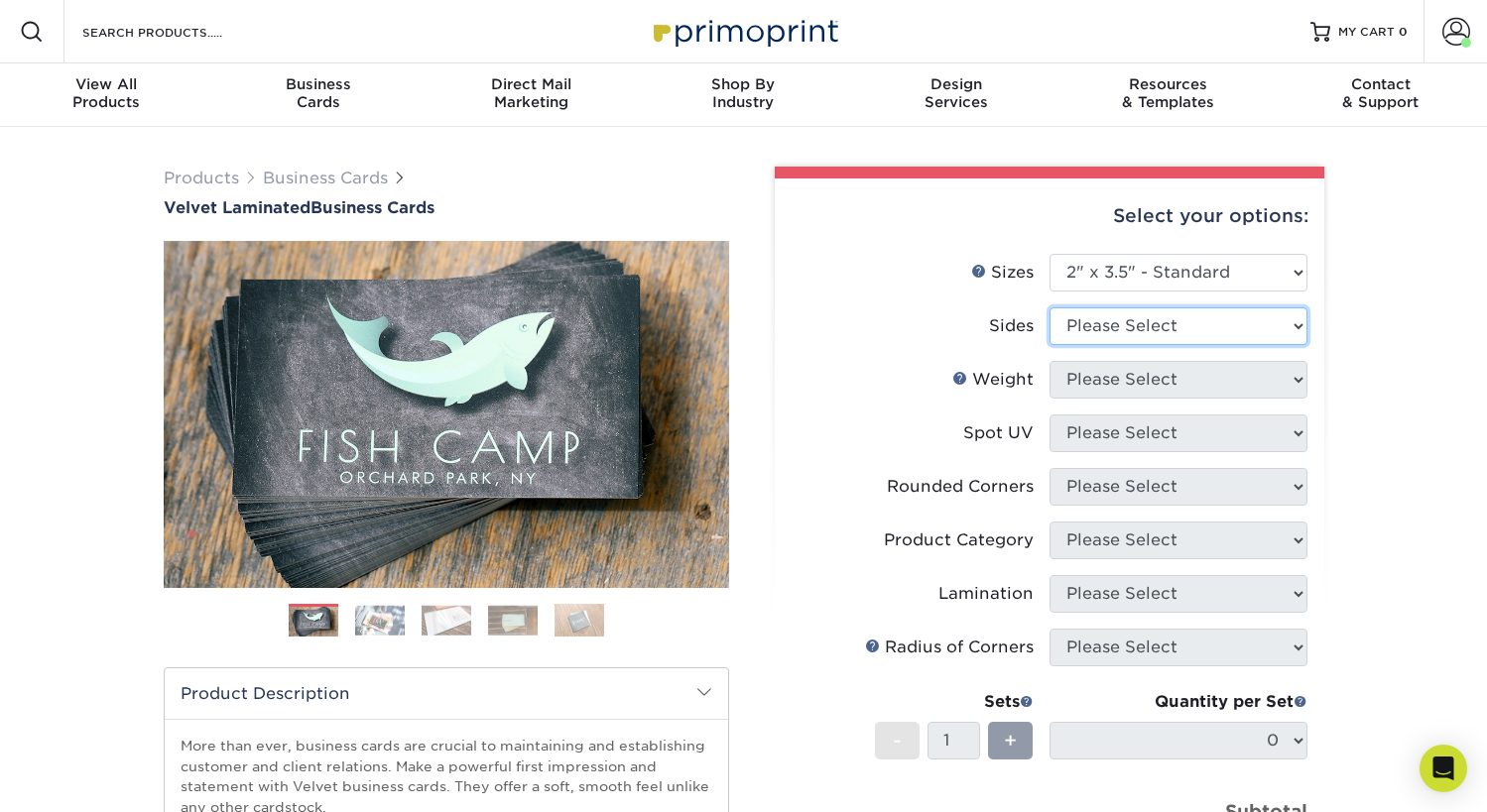 select on "13abbda7-1d64-4f25-8bb2-c179b224825d" 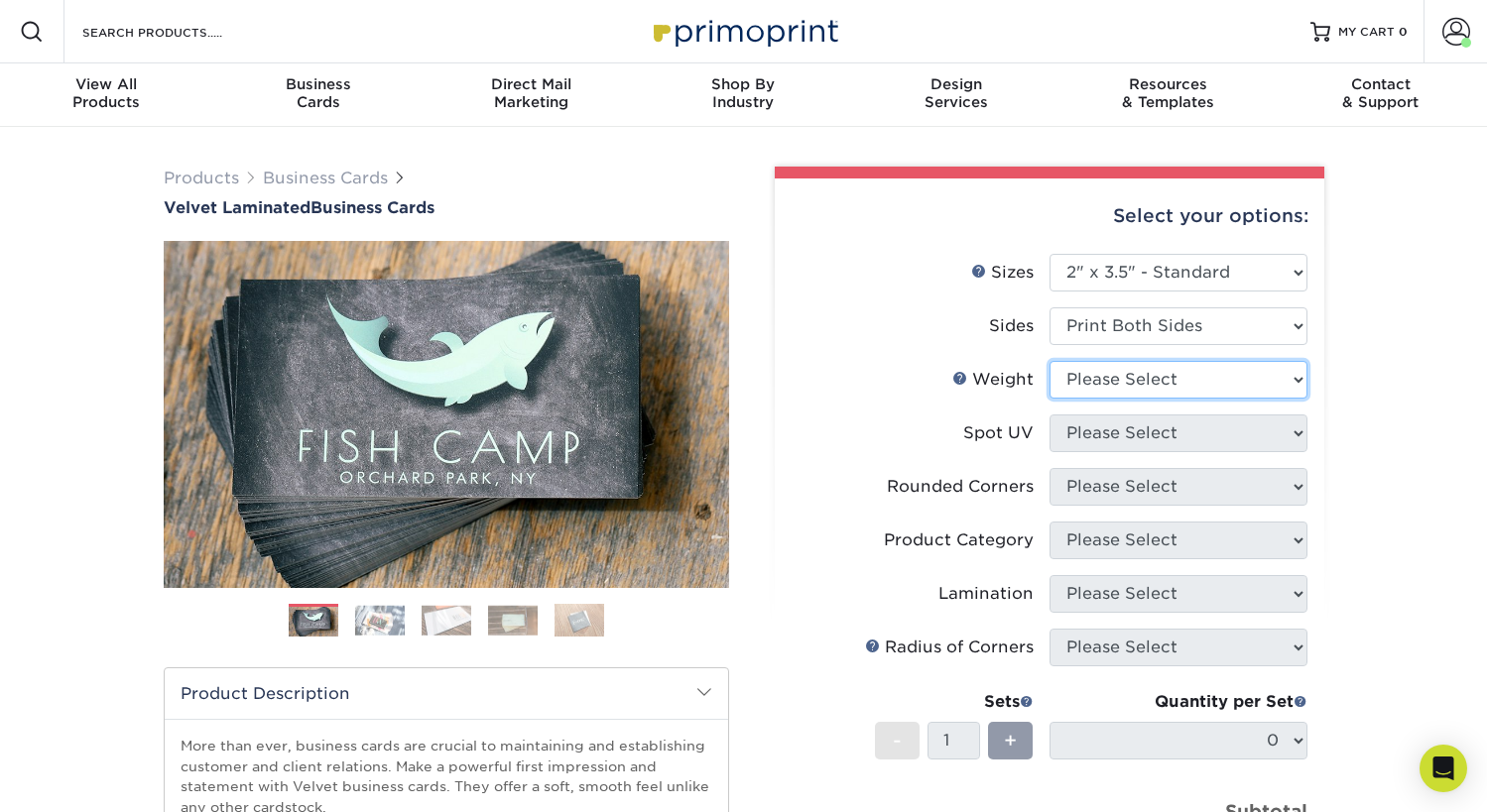 select on "16PT" 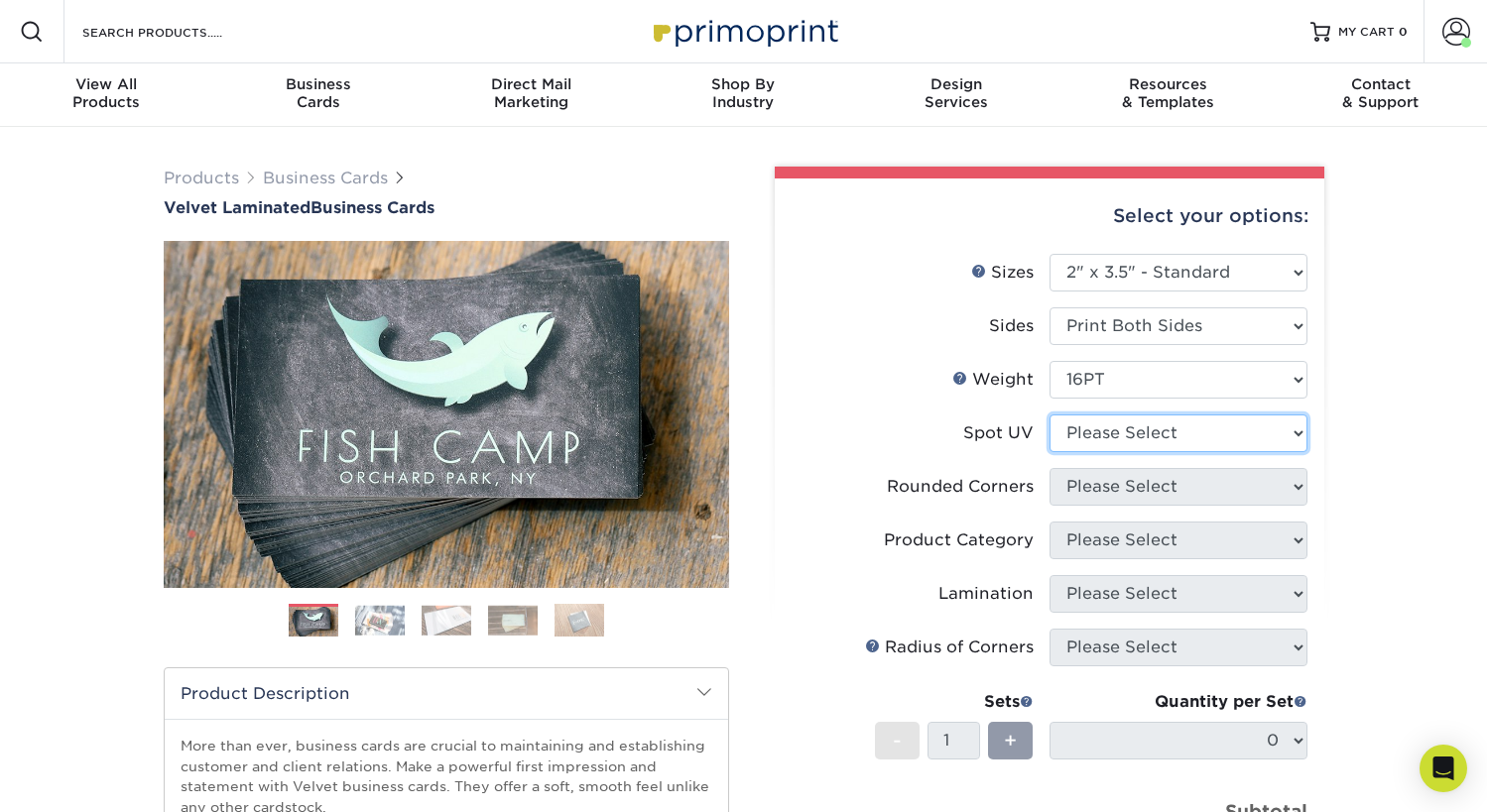 select on "3" 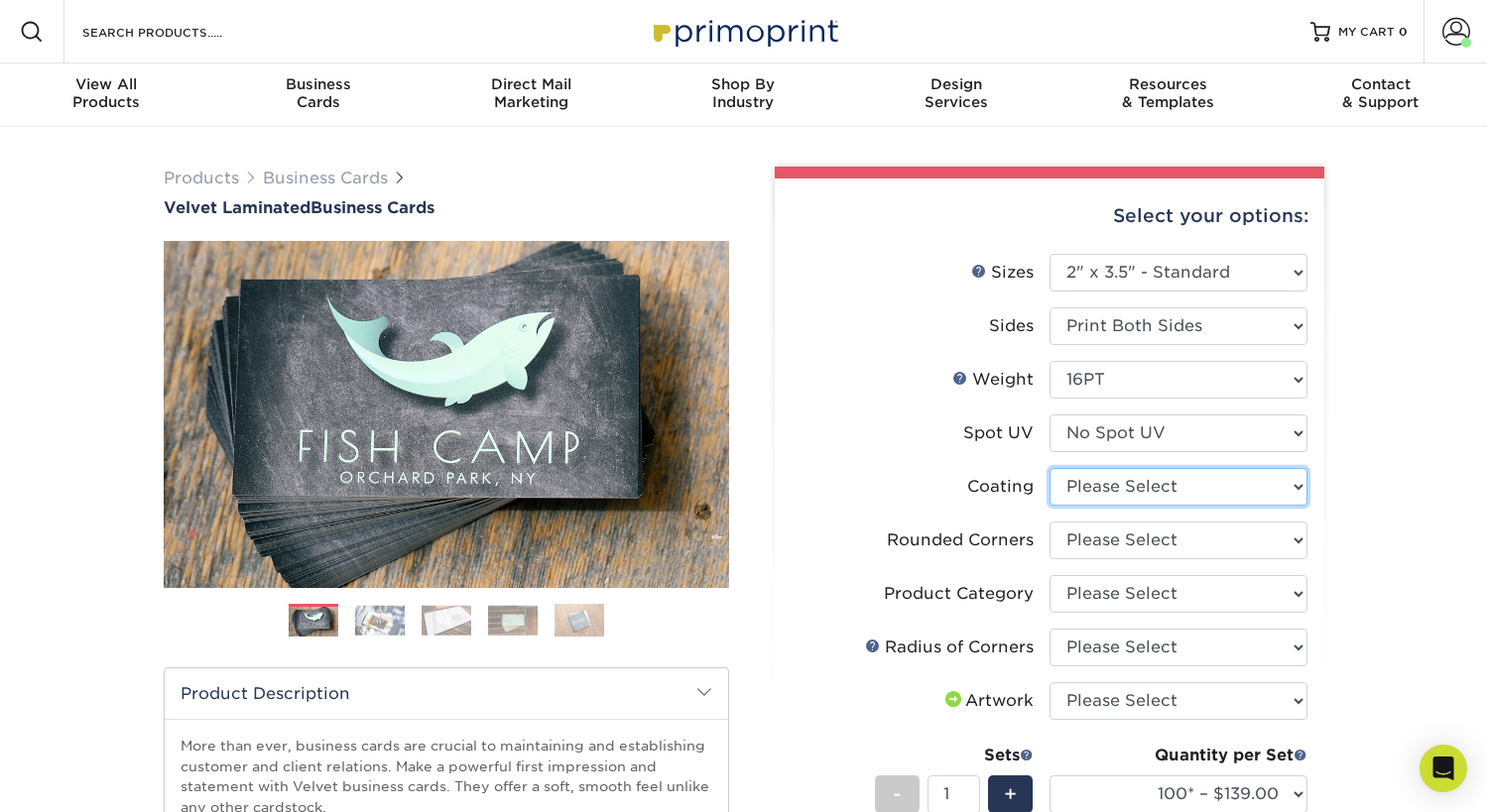select on "3e7618de-abca-4bda-9f97-8b9129e913d8" 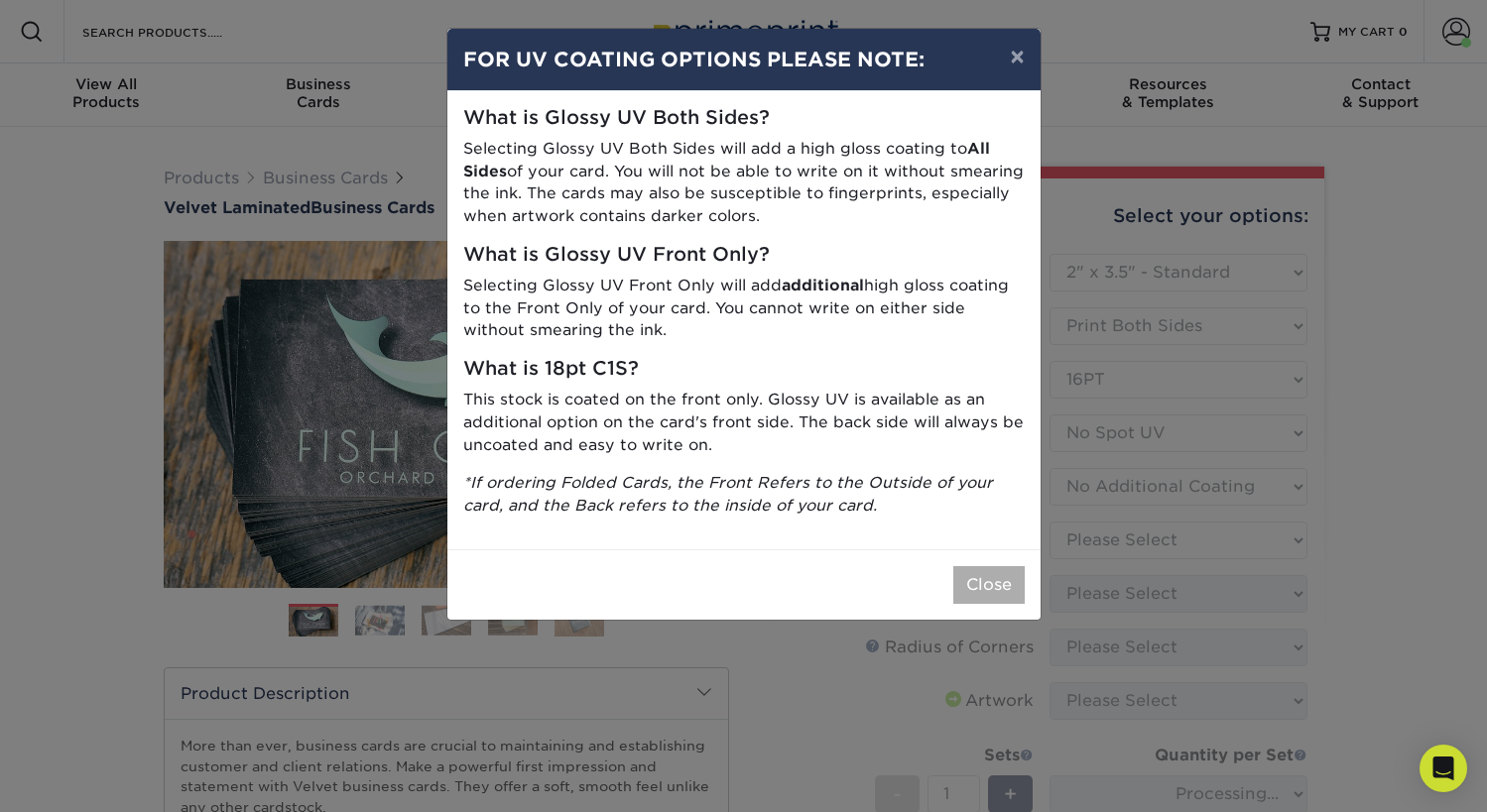 click on "Close" at bounding box center [989, 585] 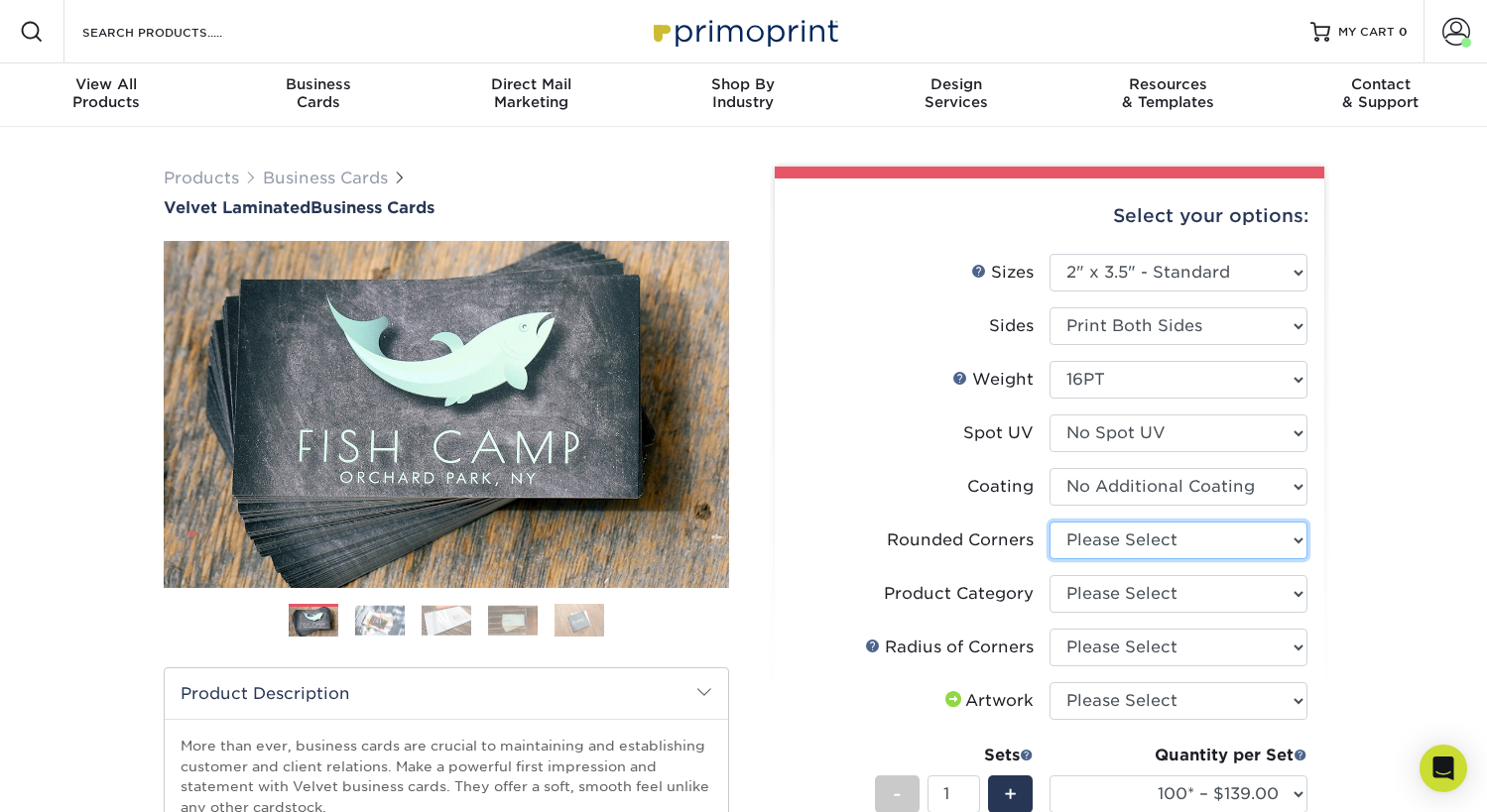 select on "0" 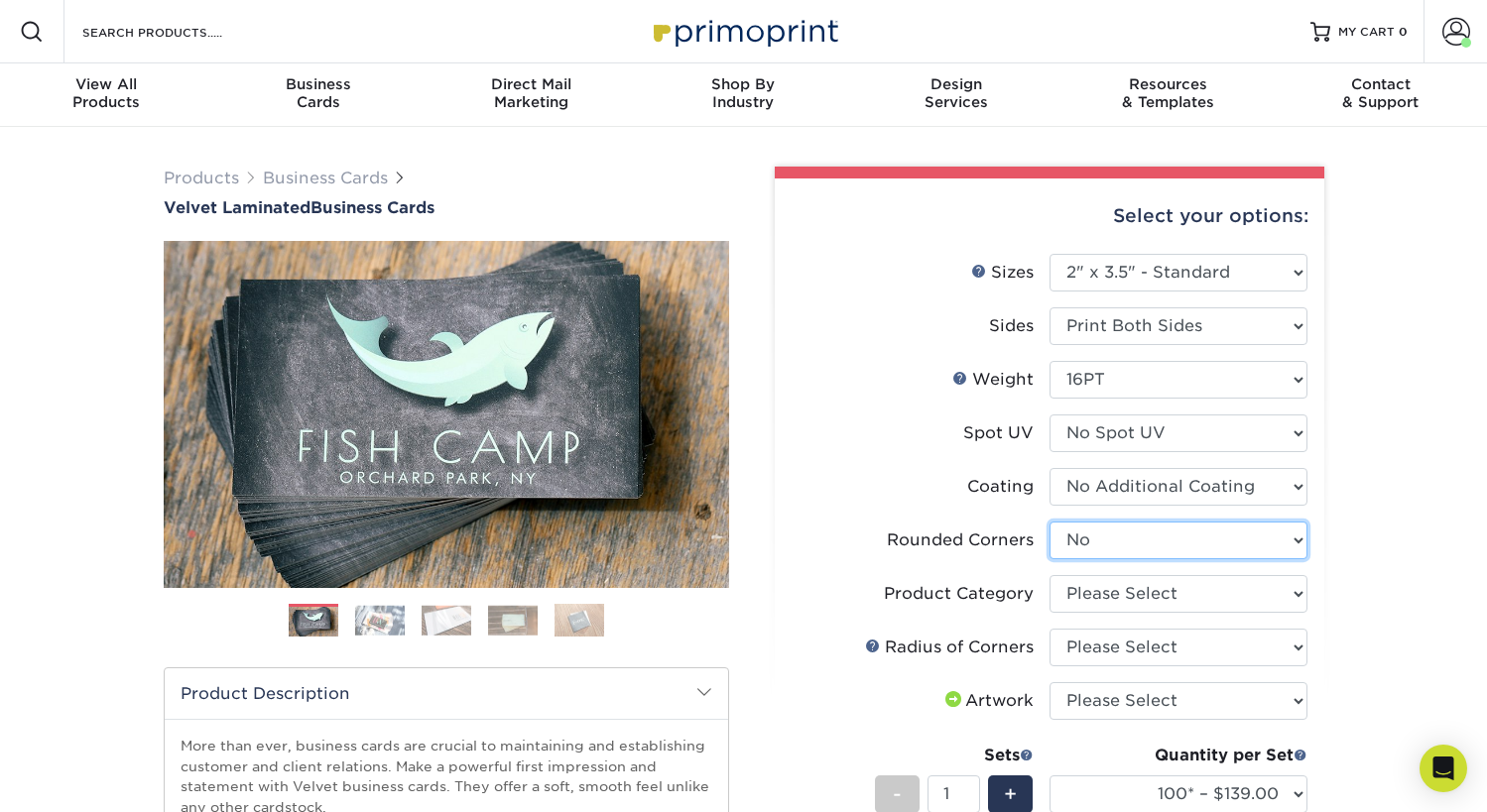 select 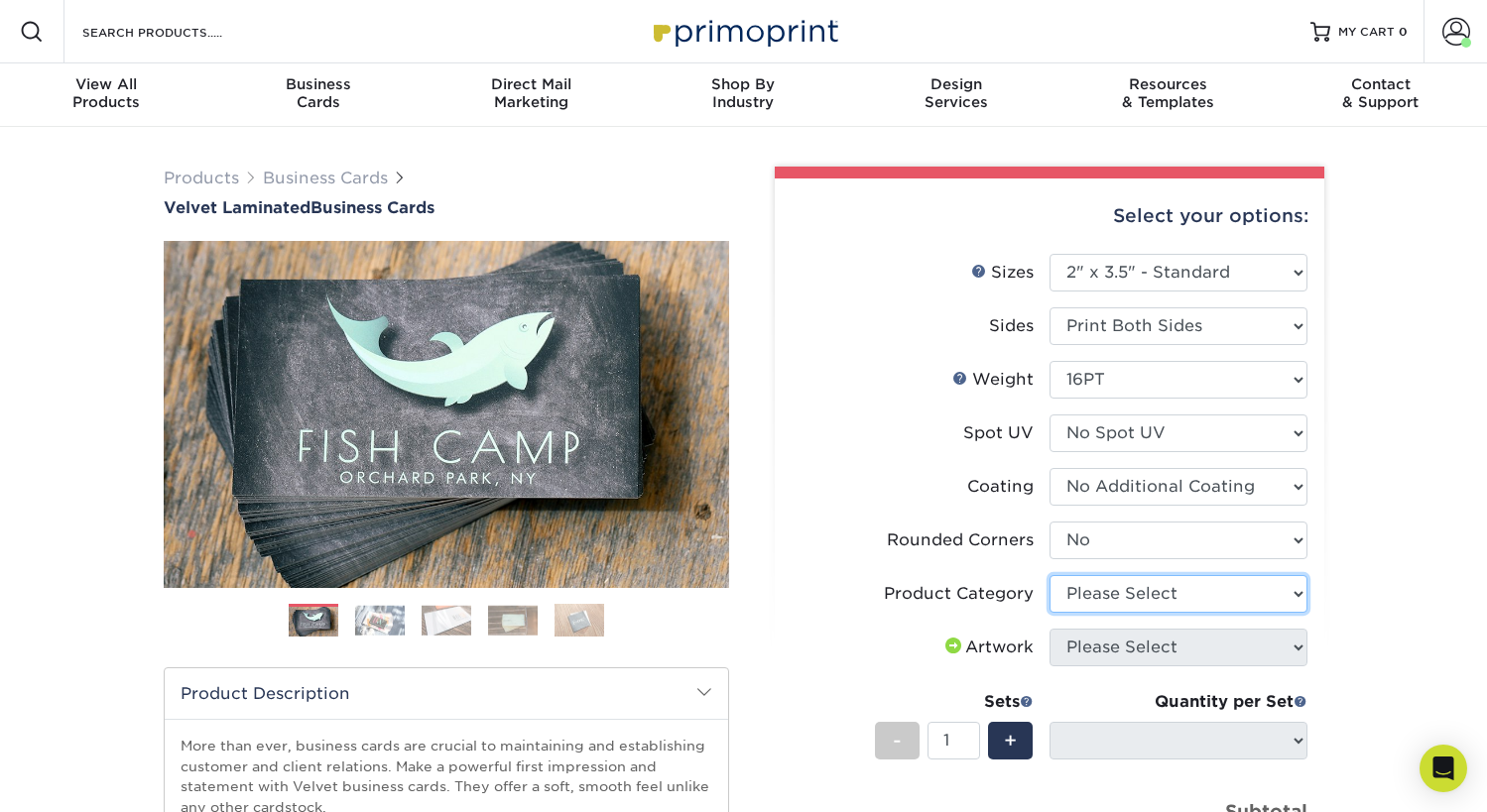select on "3b5148f1-0588-4f88-a218-97bcfdce65c1" 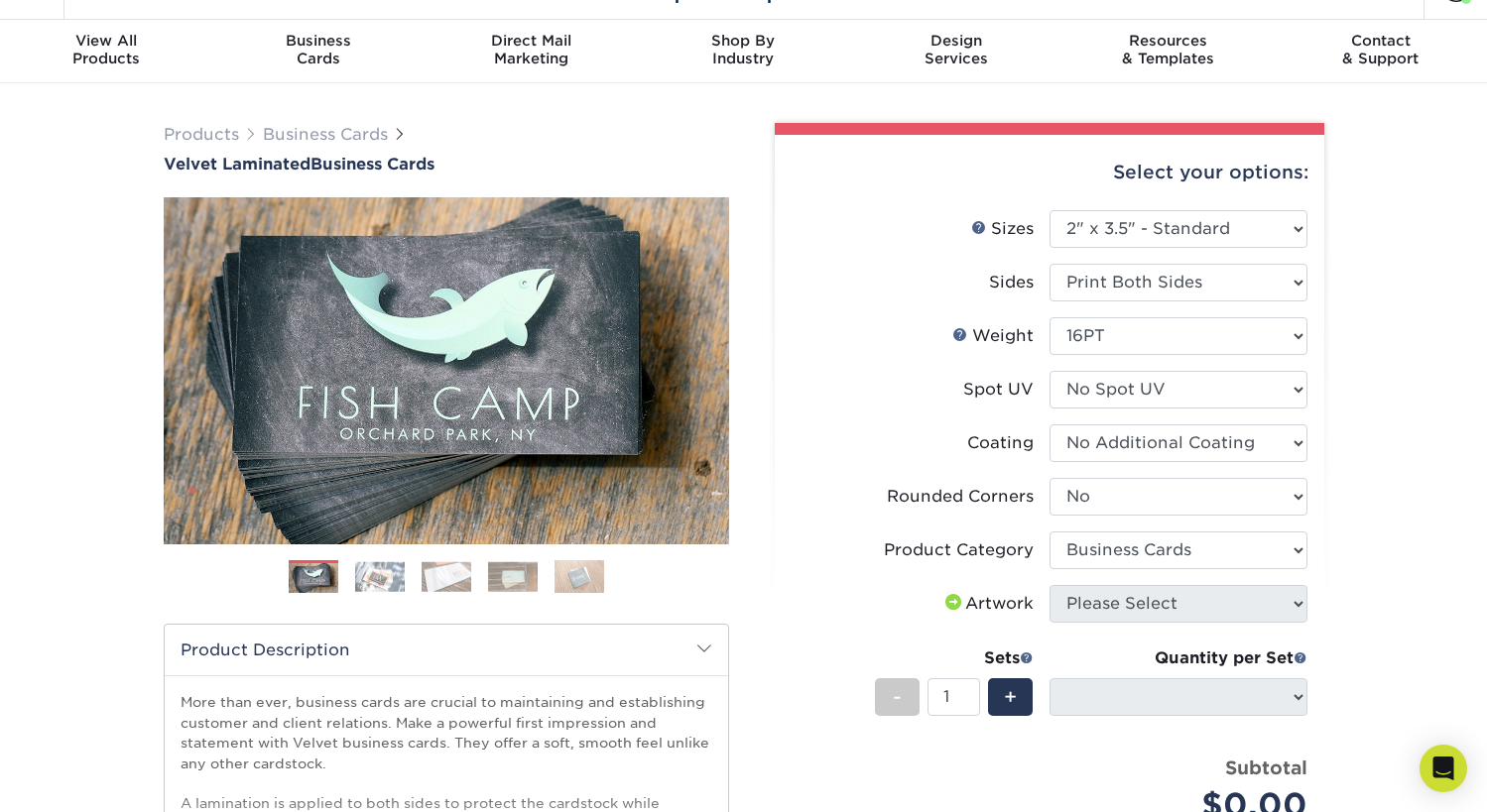 scroll, scrollTop: 52, scrollLeft: 0, axis: vertical 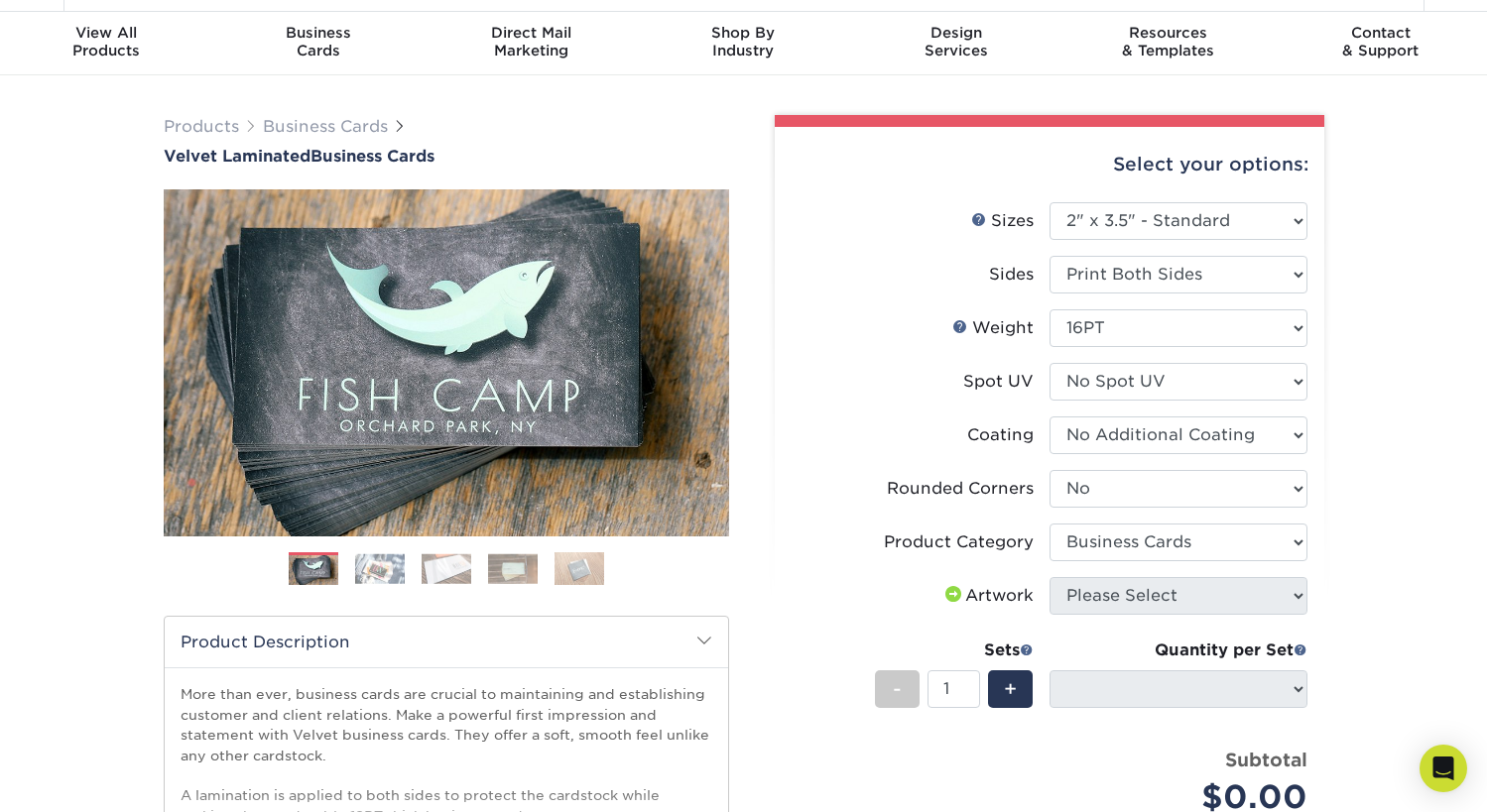 click on "Products
Business Cards
Velvet Laminated  Business Cards
Previous Next" at bounding box center [743, 625] 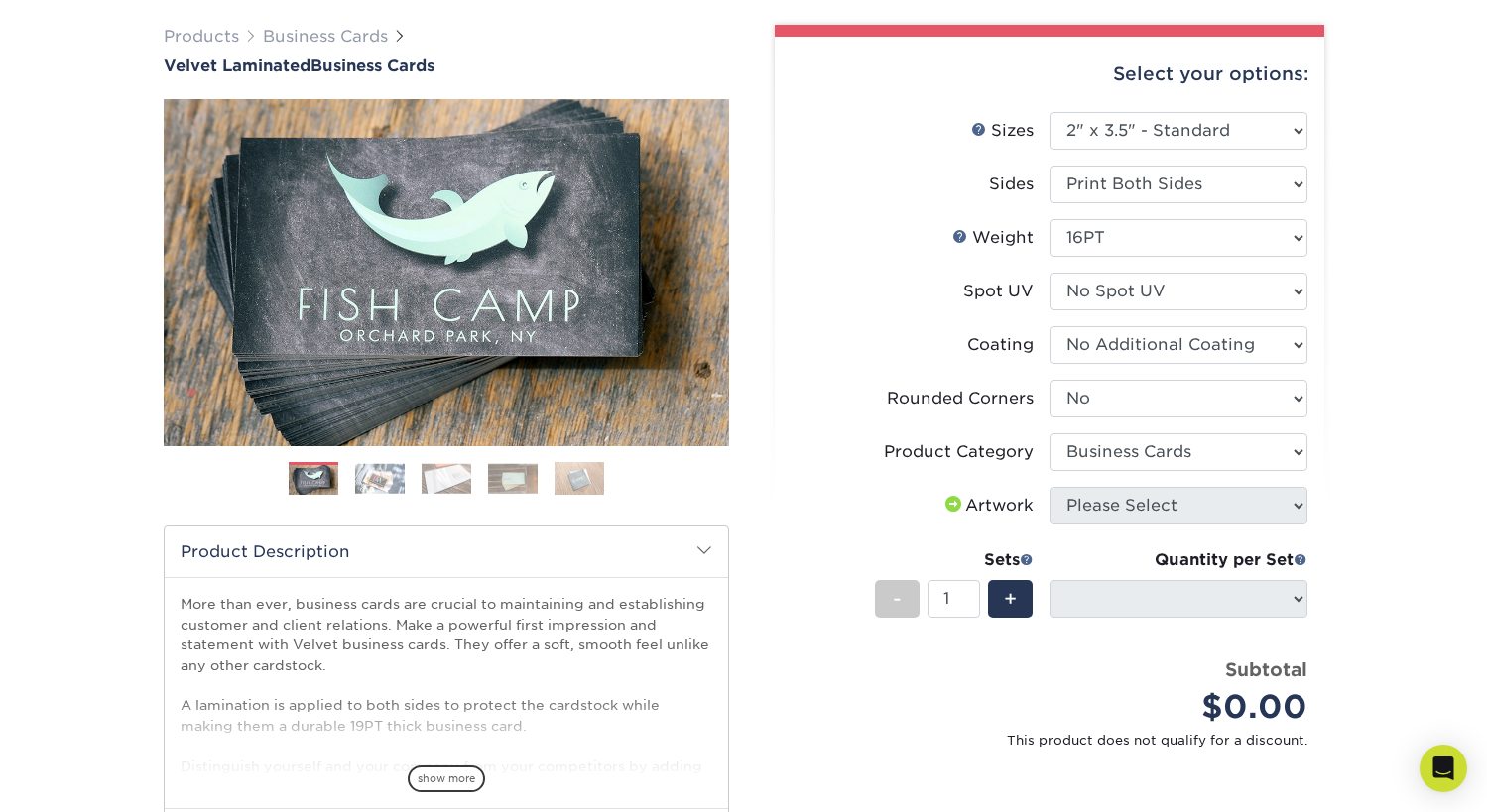 scroll, scrollTop: 141, scrollLeft: 0, axis: vertical 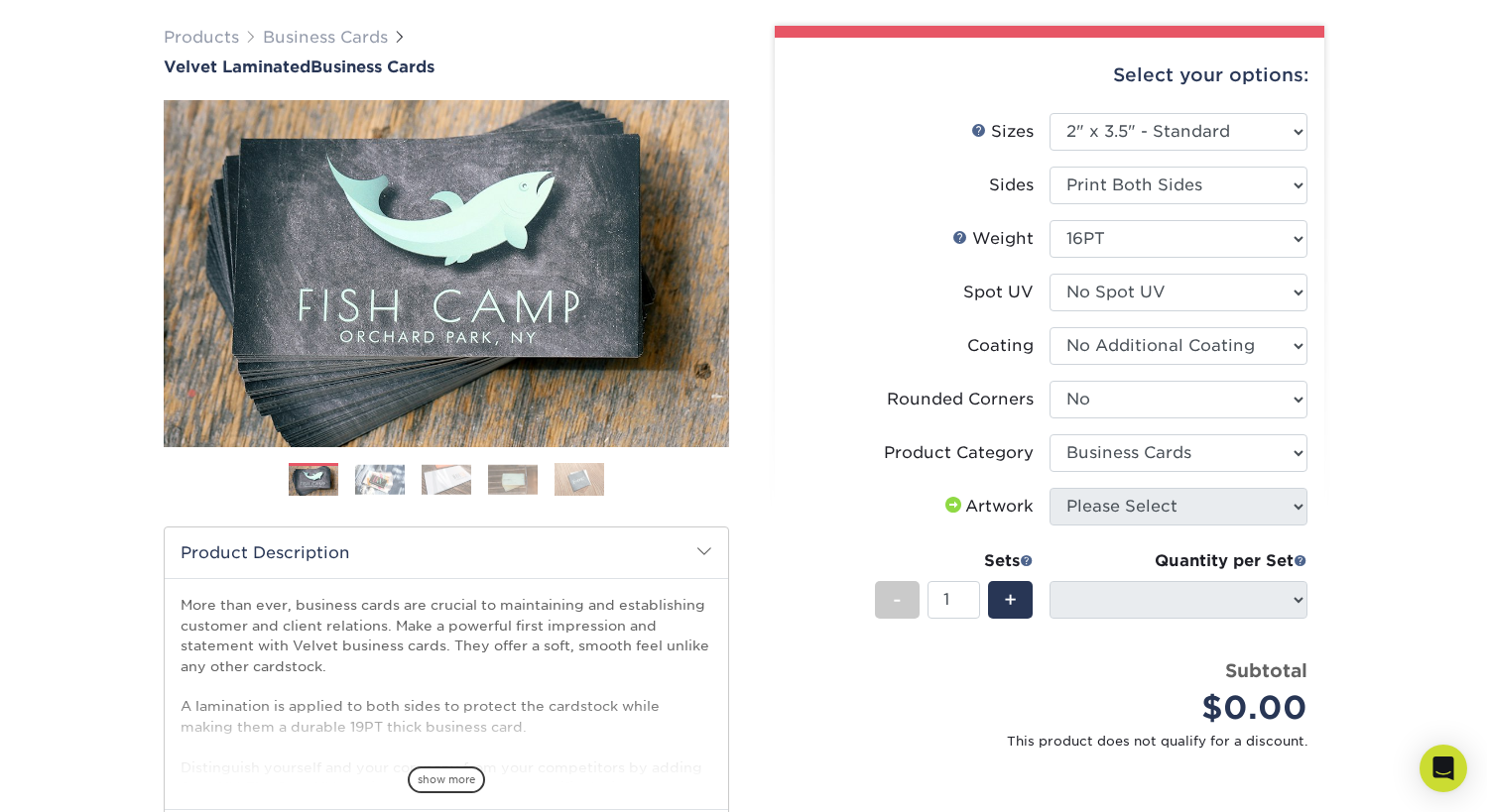click at bounding box center (953, 505) 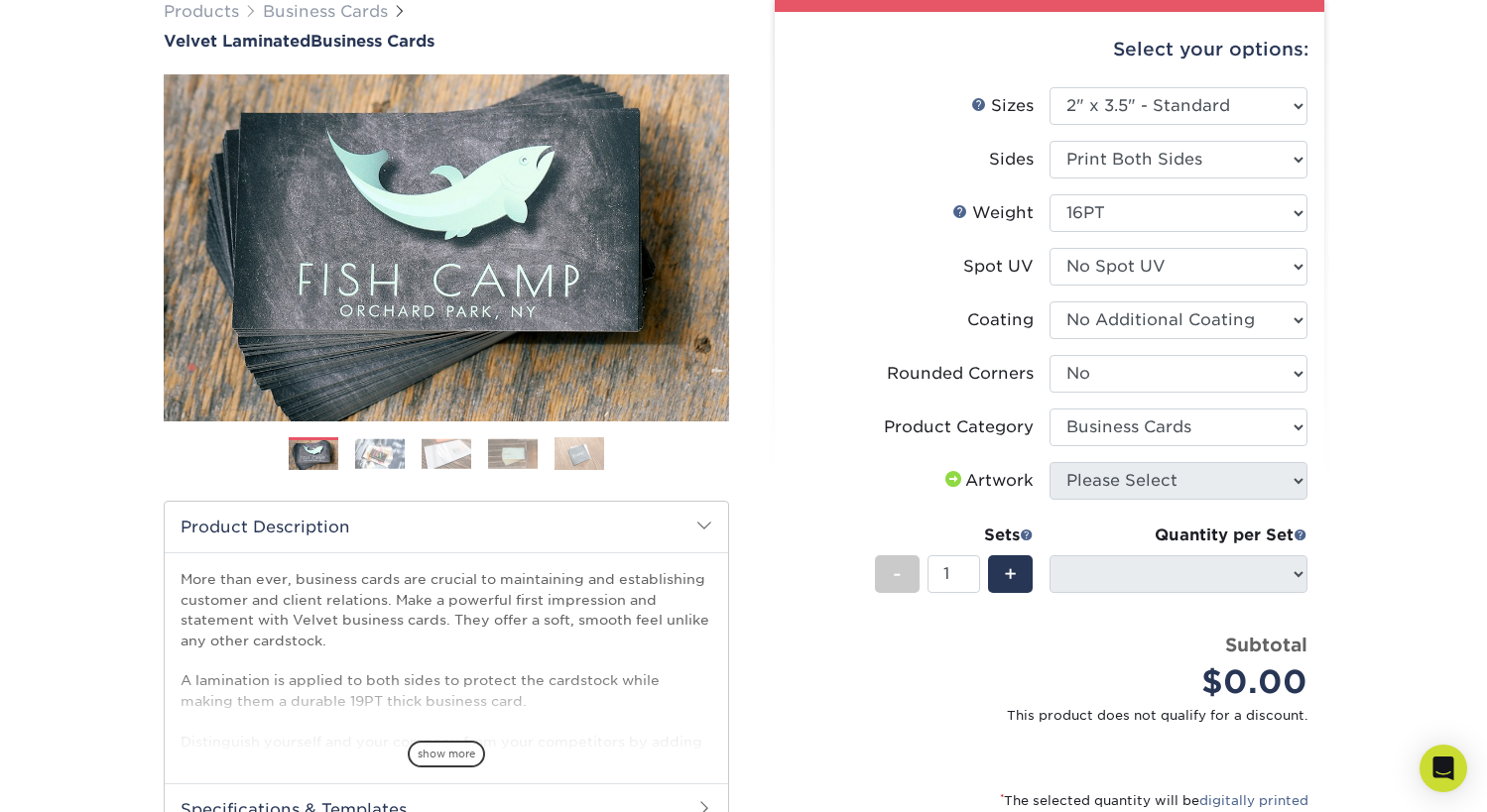scroll, scrollTop: 171, scrollLeft: 0, axis: vertical 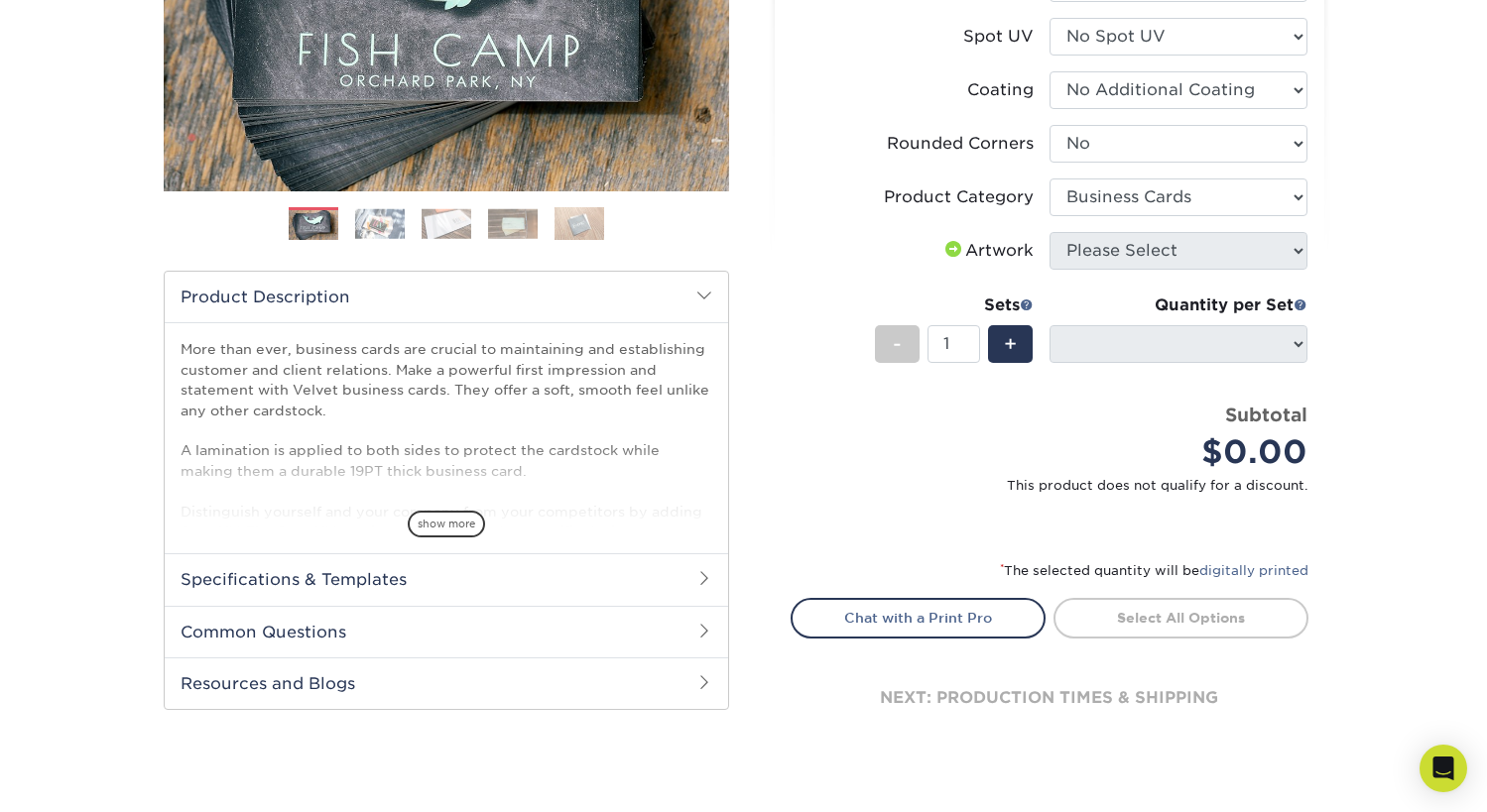 click at bounding box center [953, 249] 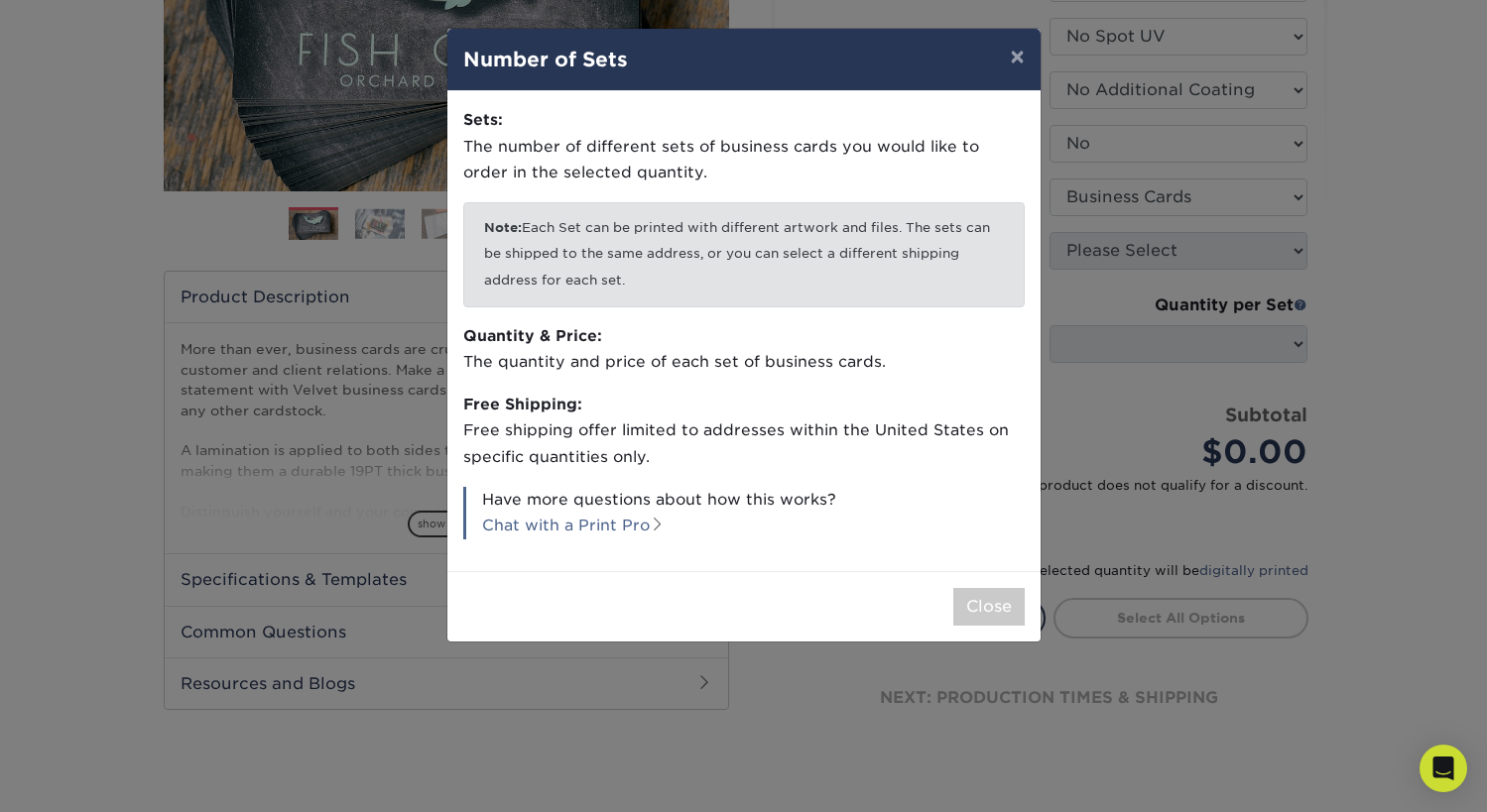 click on "Close" at bounding box center (989, 607) 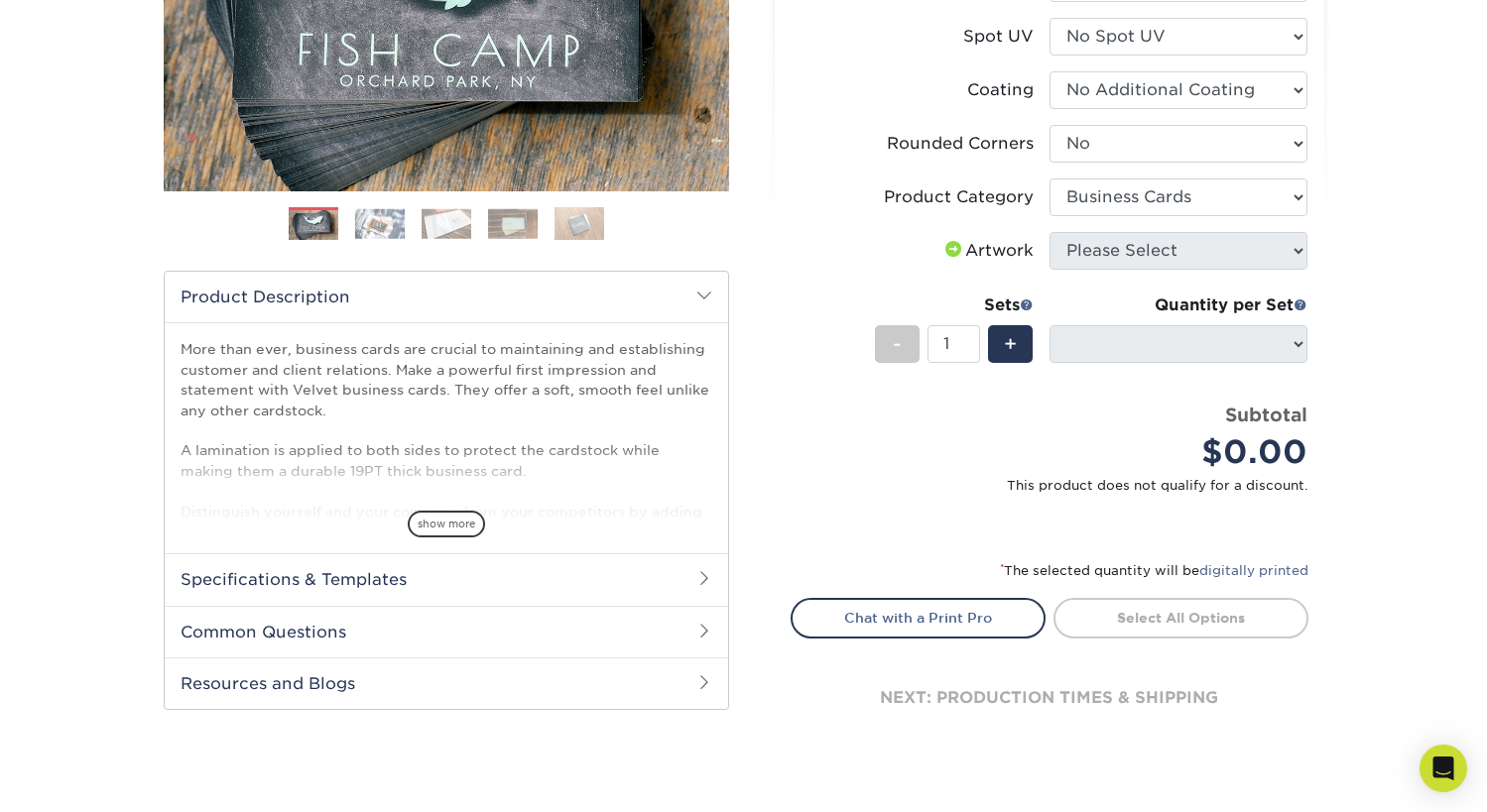 click on "Products
Business Cards
Velvet Laminated  Business Cards
Previous Next" at bounding box center [743, 280] 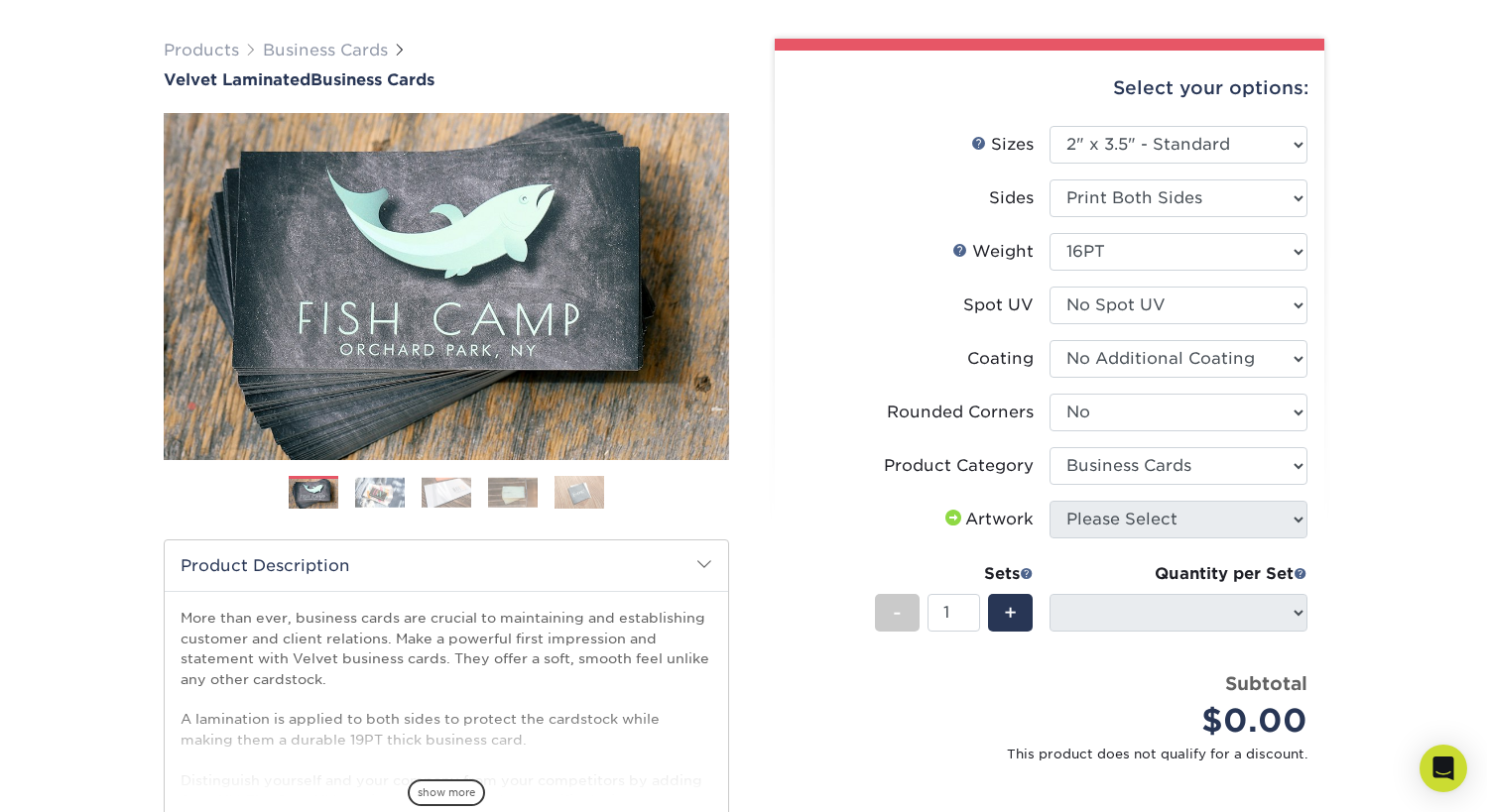 scroll, scrollTop: 122, scrollLeft: 0, axis: vertical 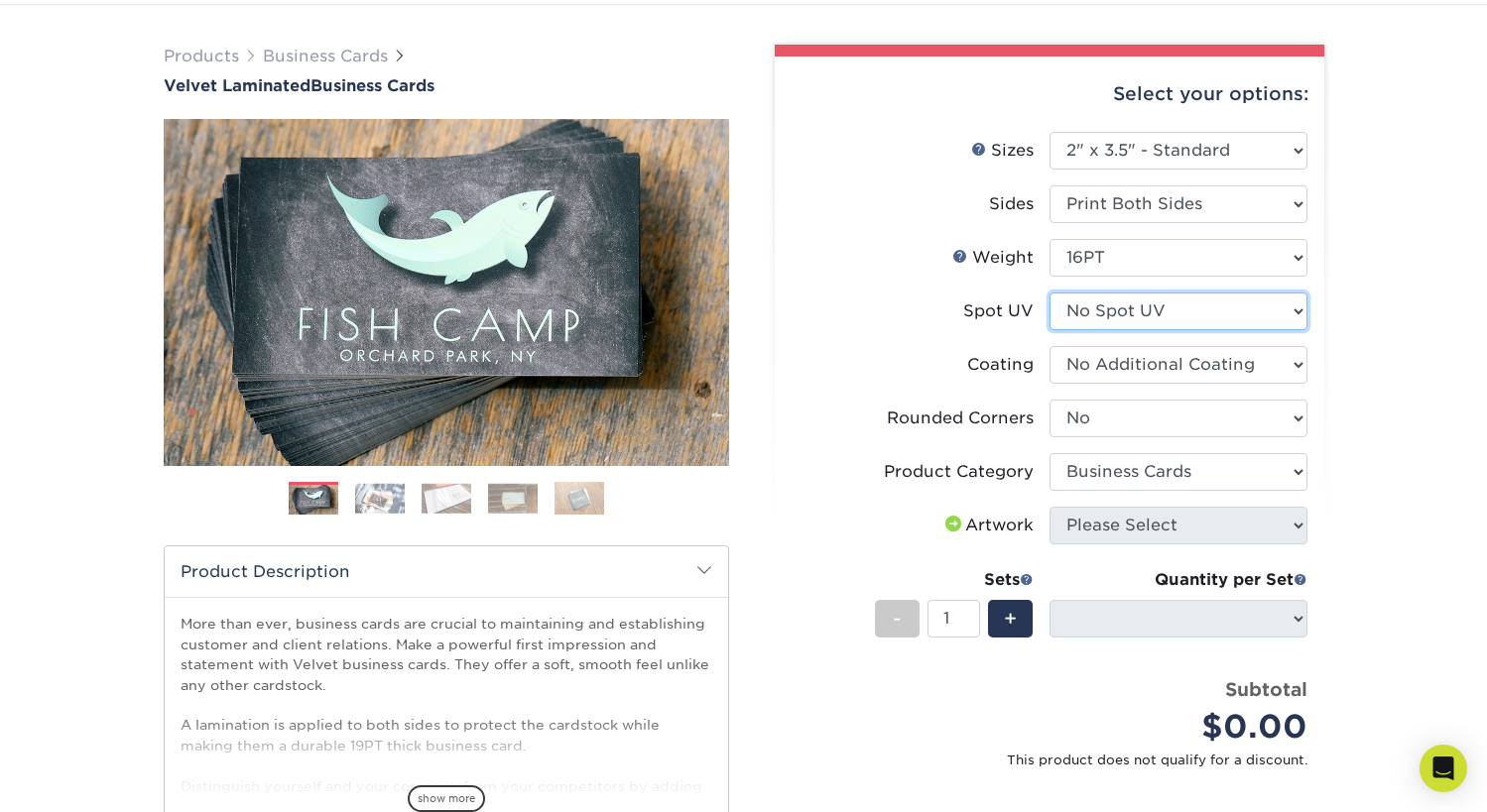 select on "0" 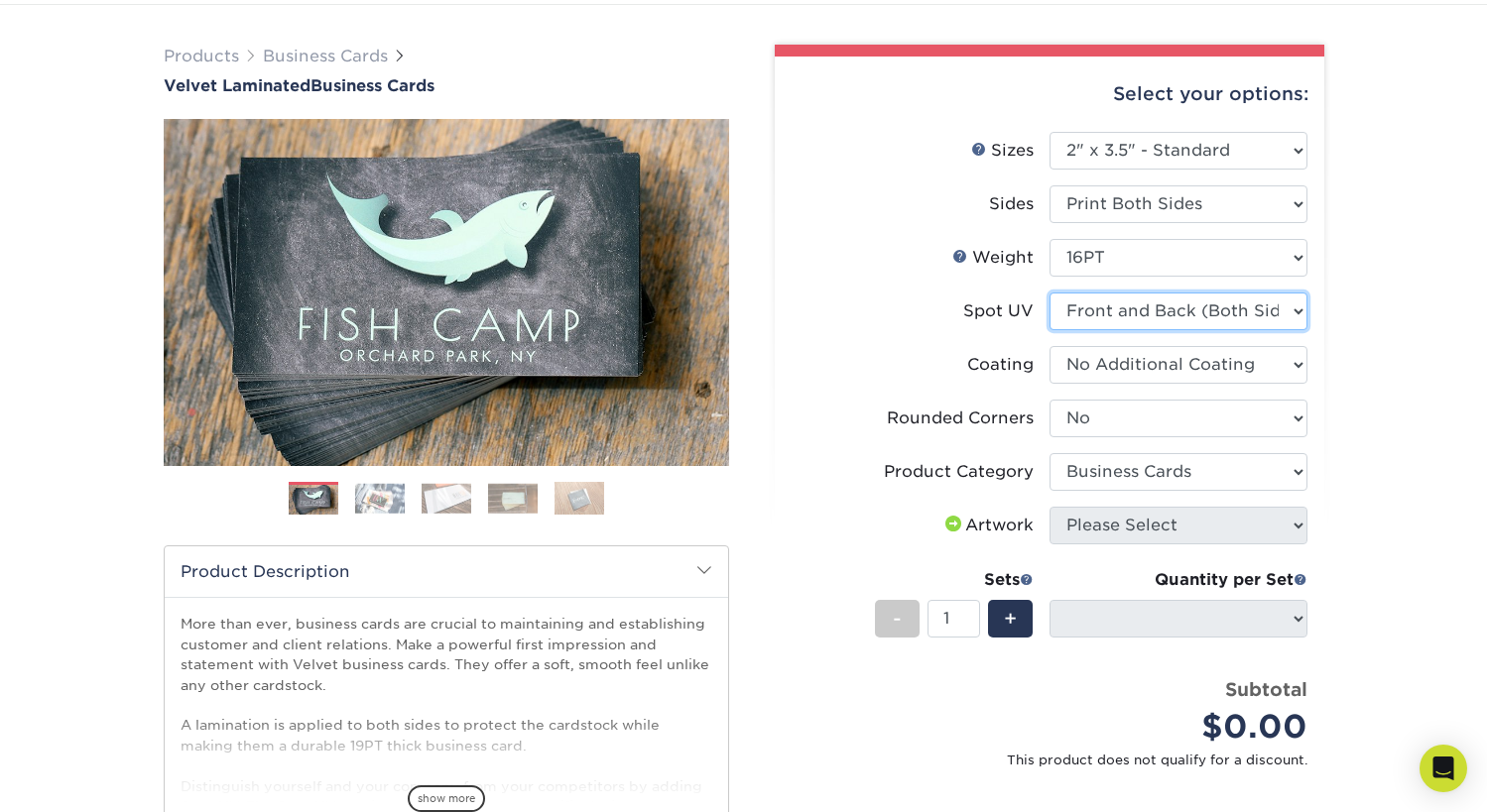 select on "-1" 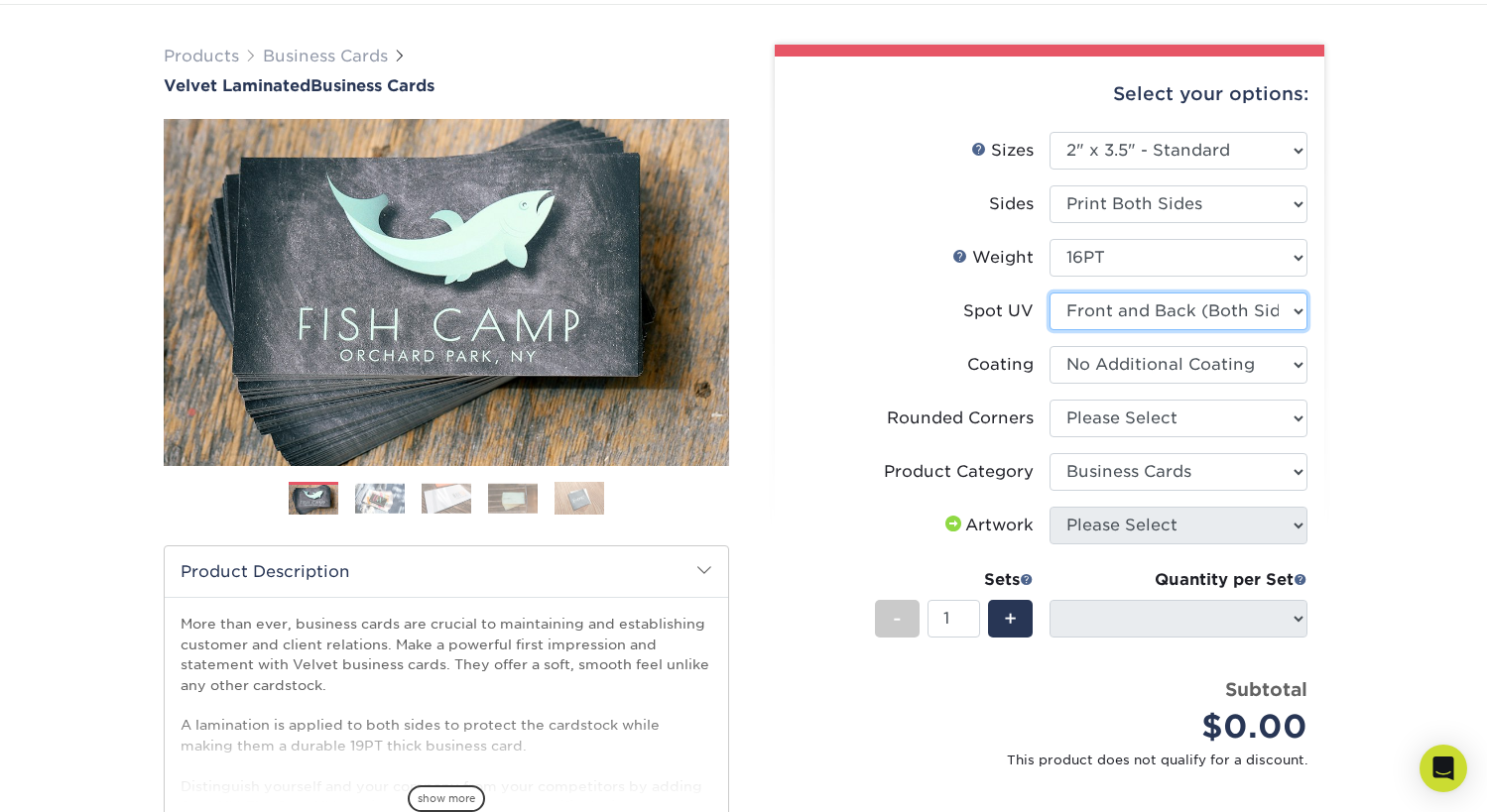 select on "-1" 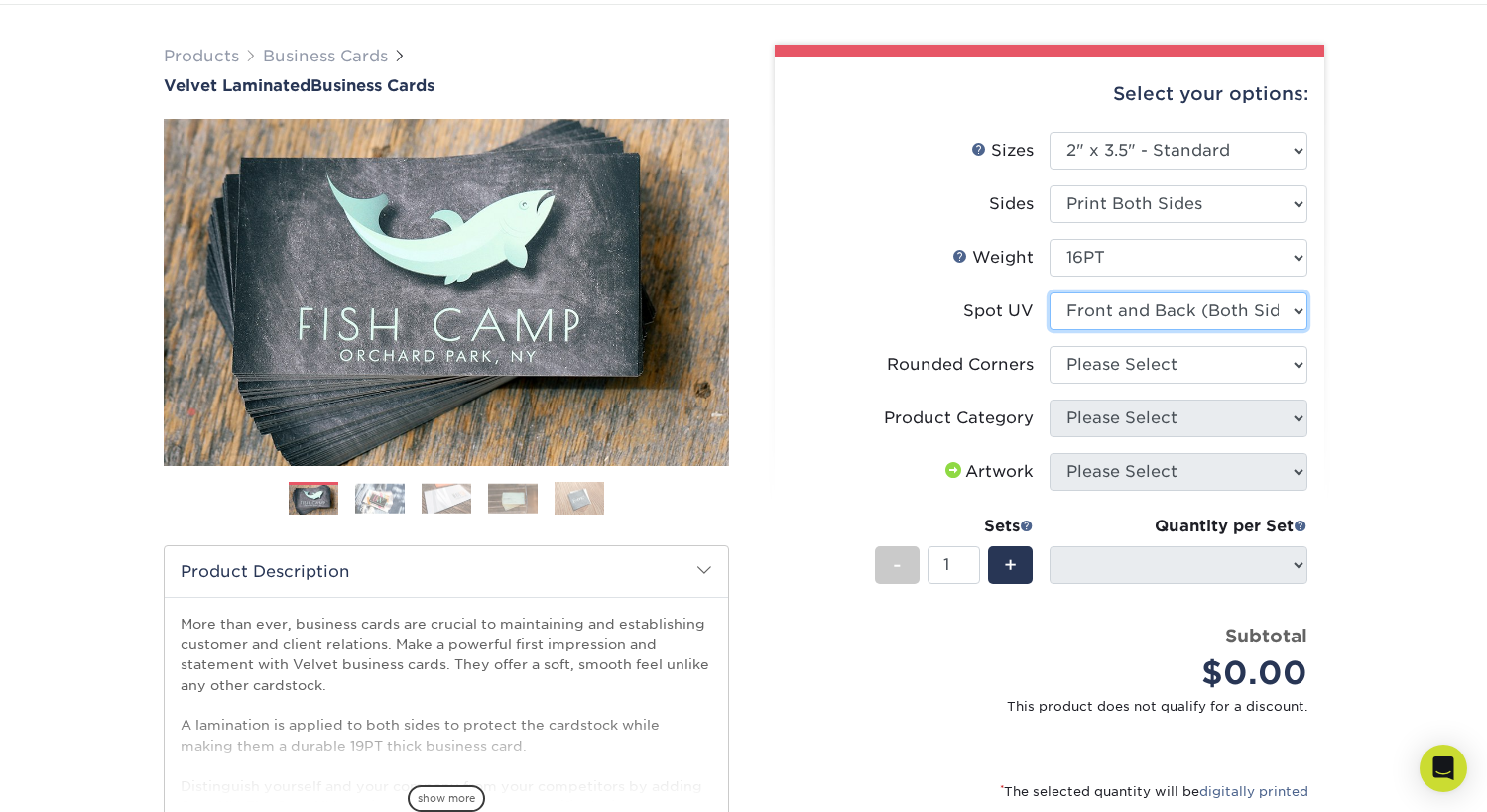 select on "3" 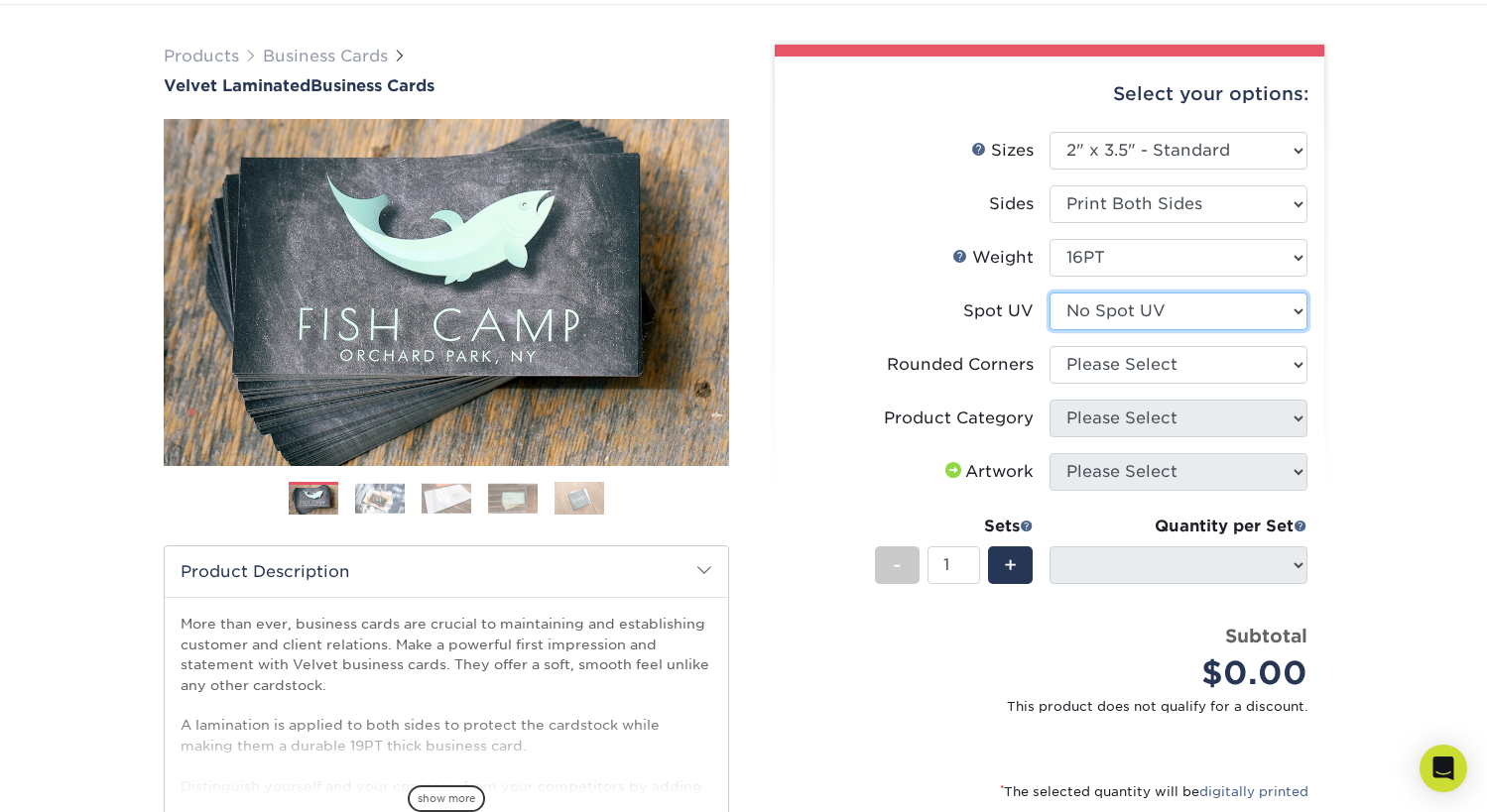 select on "-1" 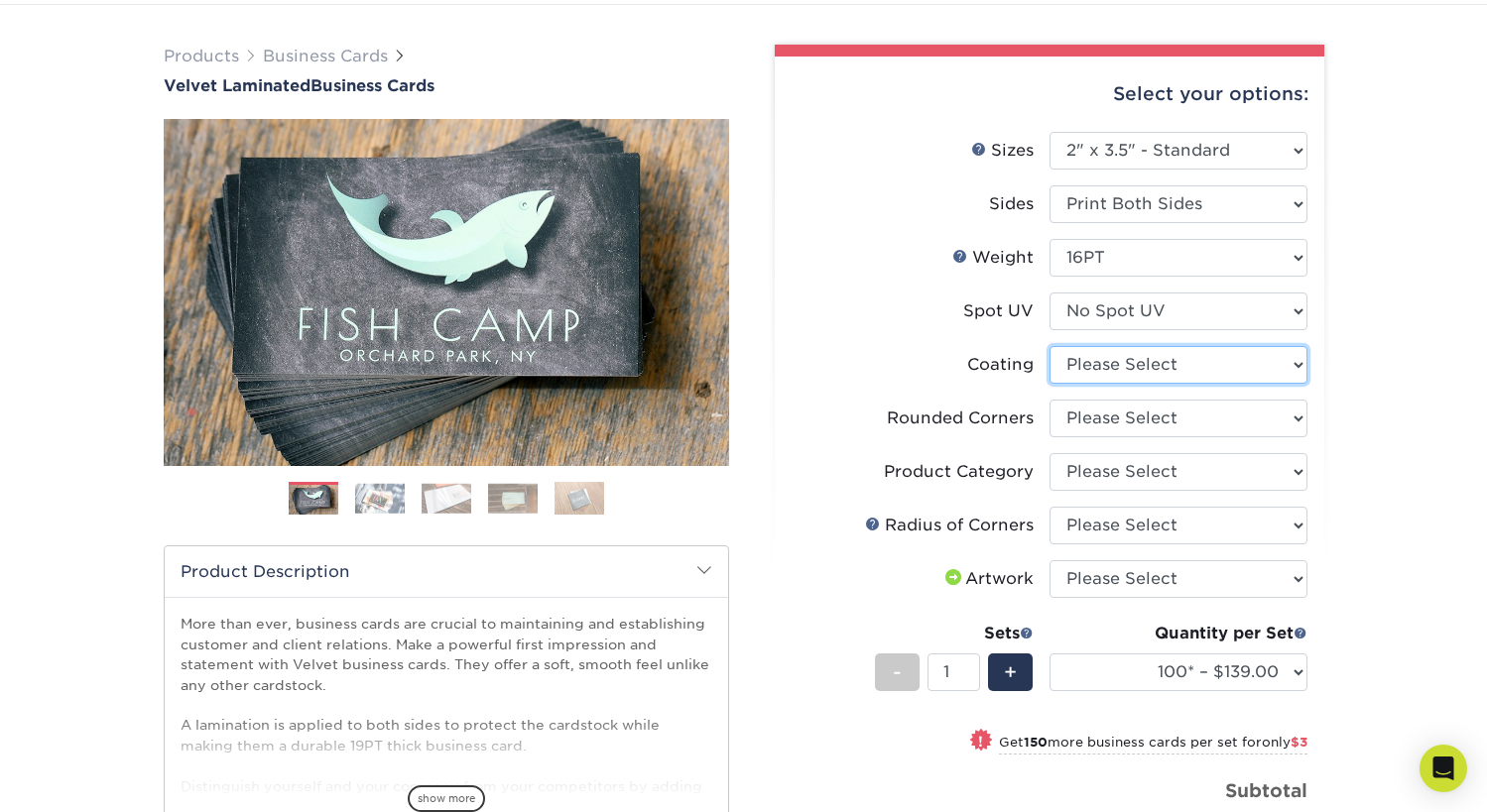 select on "3e7618de-abca-4bda-9f97-8b9129e913d8" 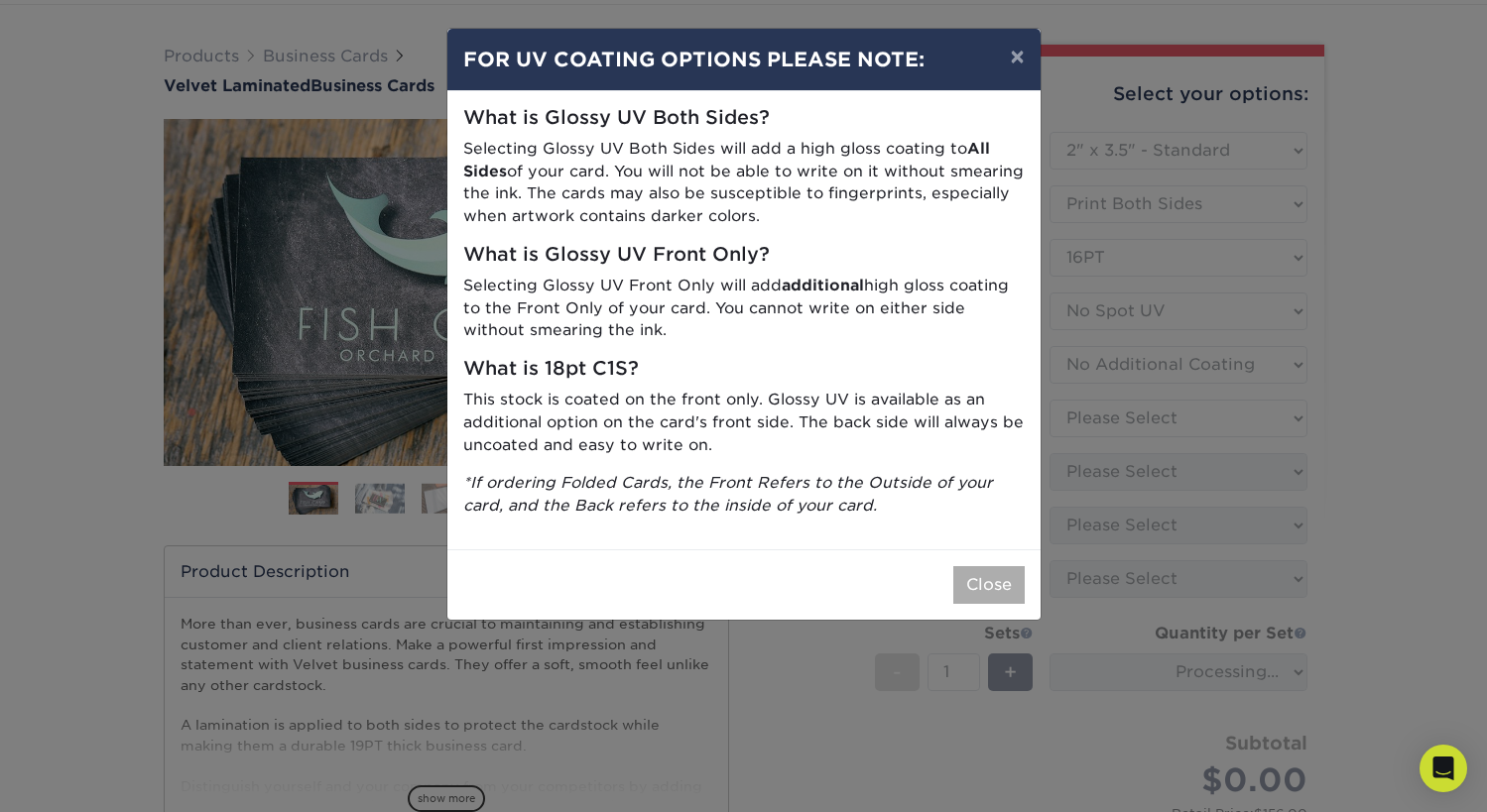 click on "Close" at bounding box center [989, 585] 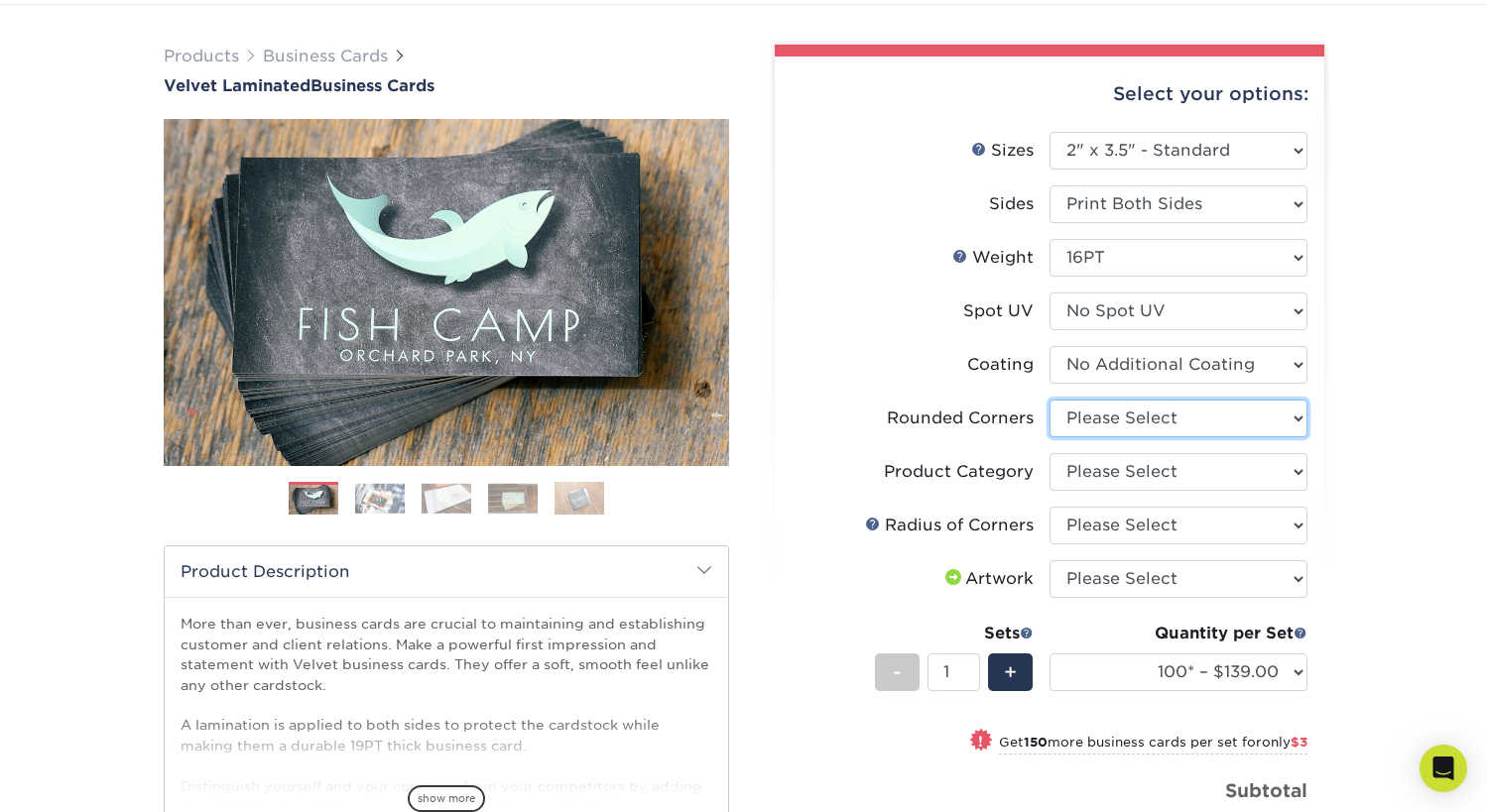 select on "0" 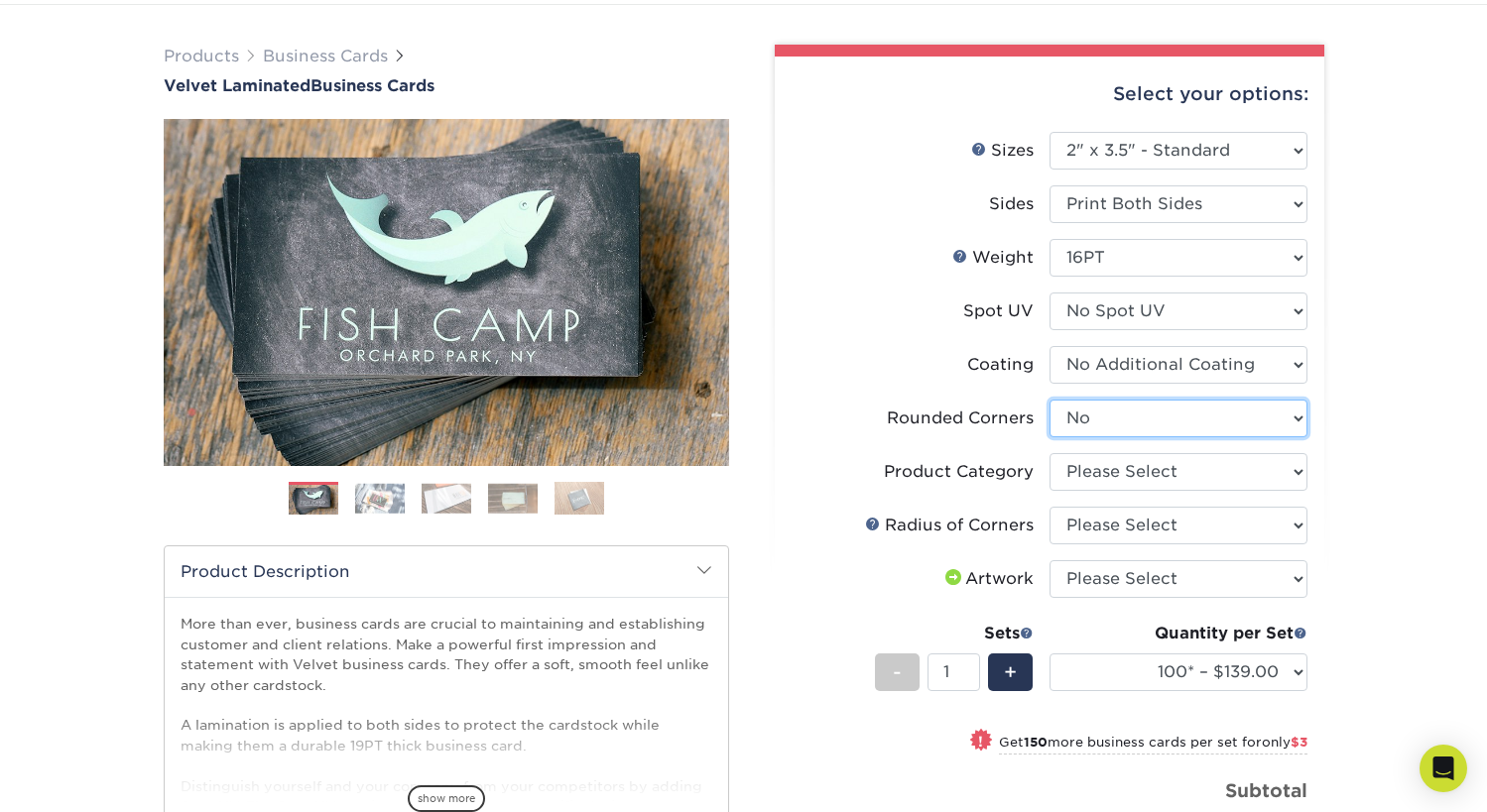 select 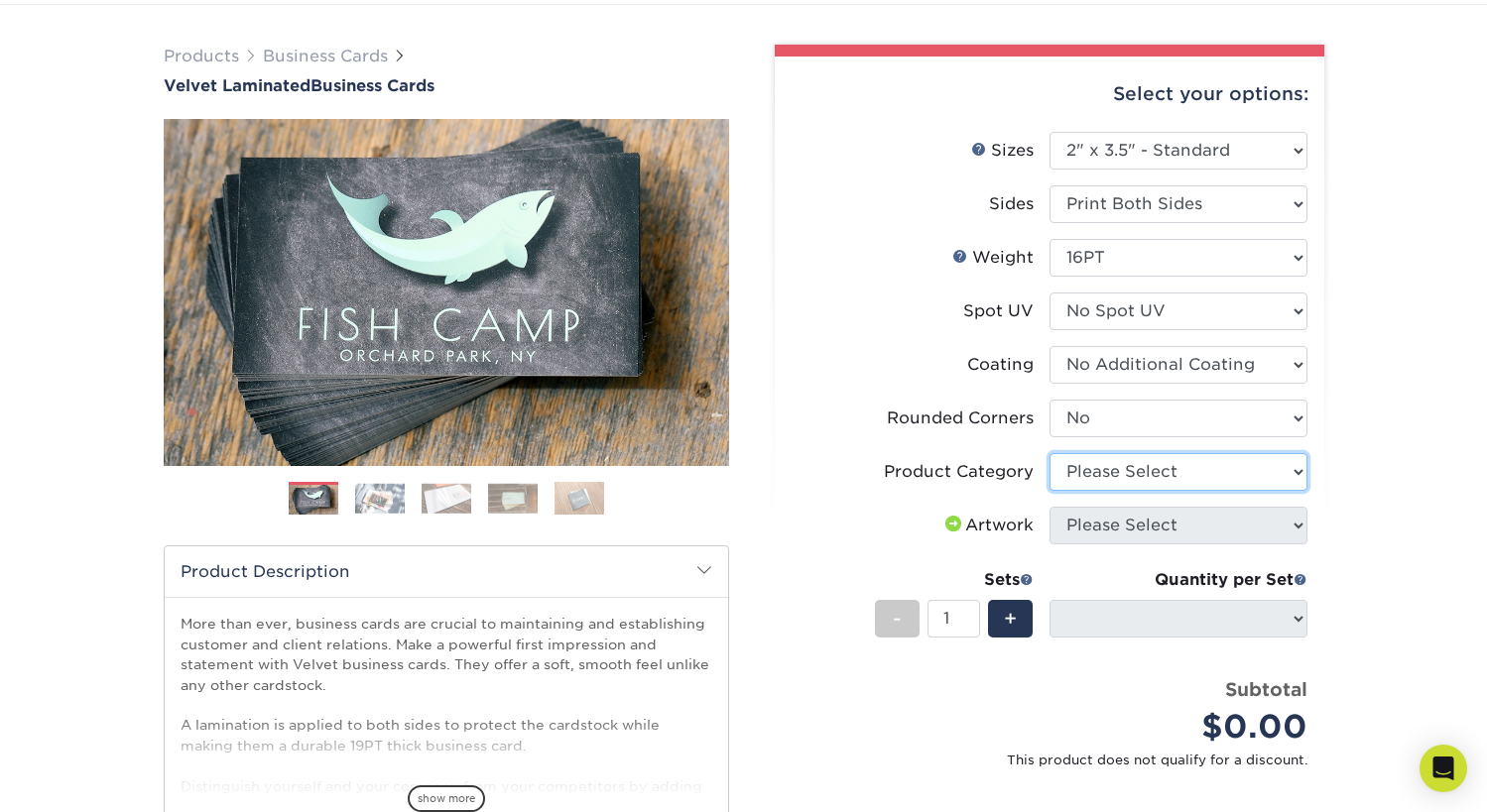 select on "3b5148f1-0588-4f88-a218-97bcfdce65c1" 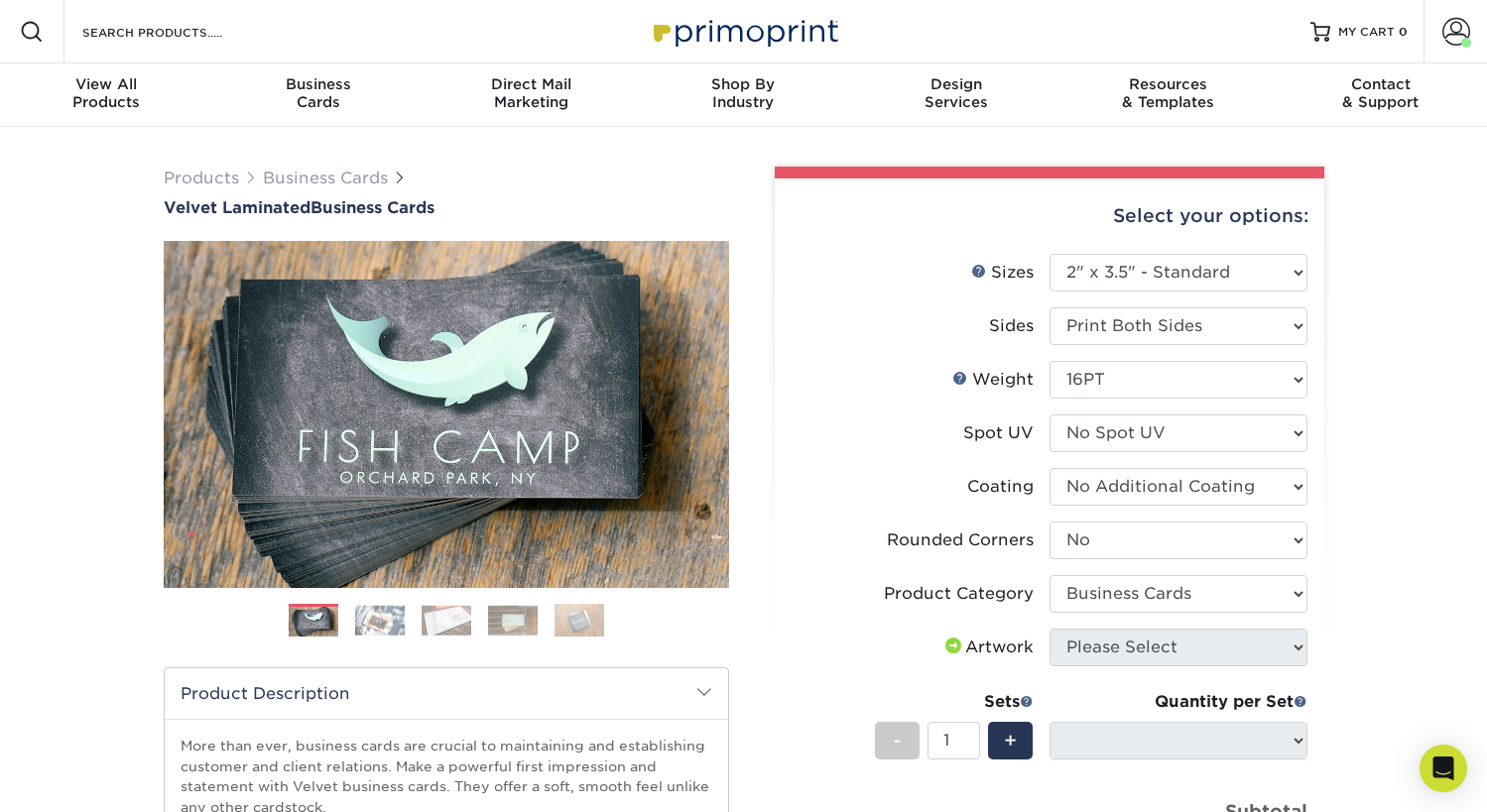 scroll, scrollTop: 0, scrollLeft: 0, axis: both 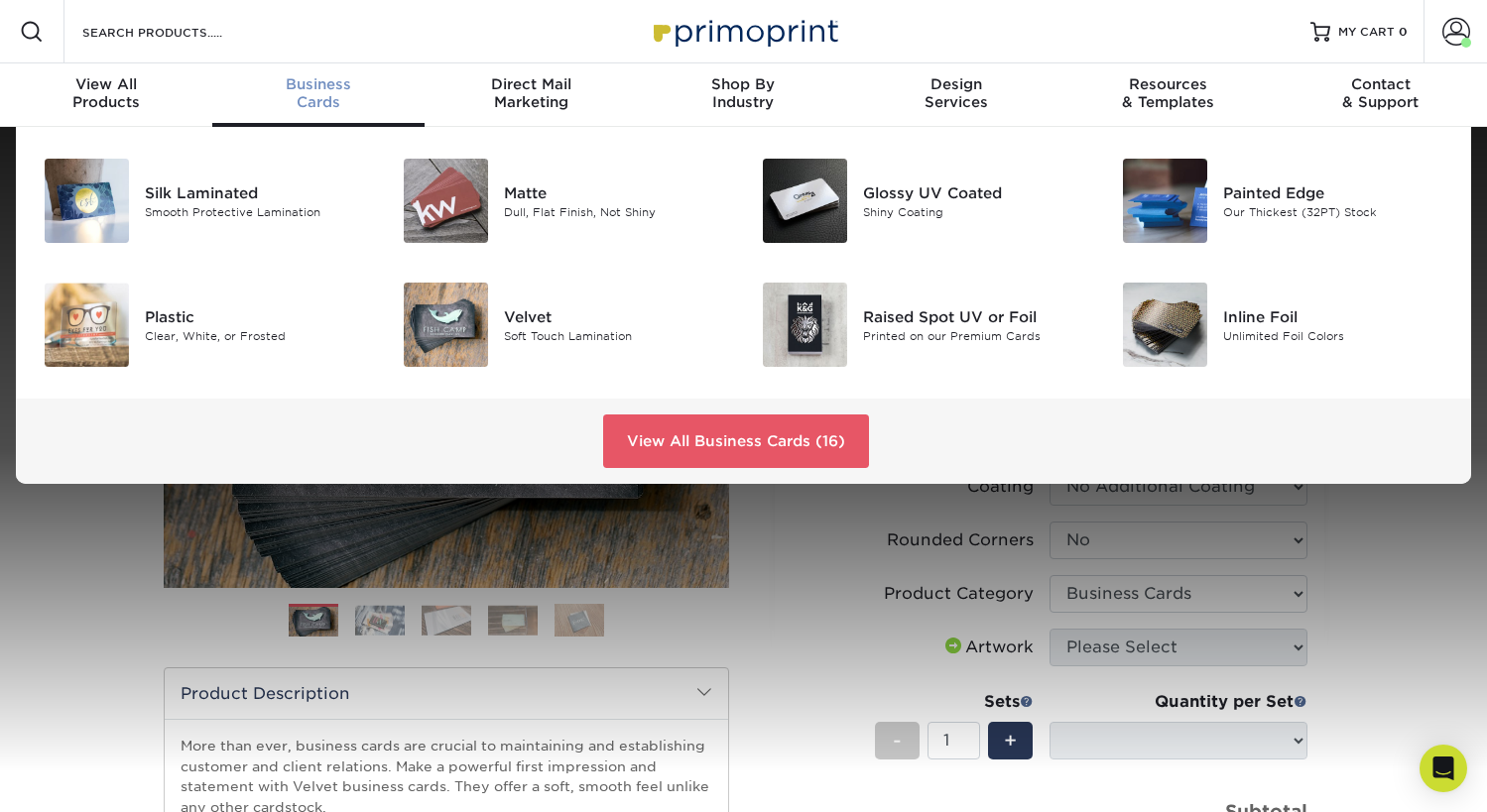 click on "Business" at bounding box center [318, 84] 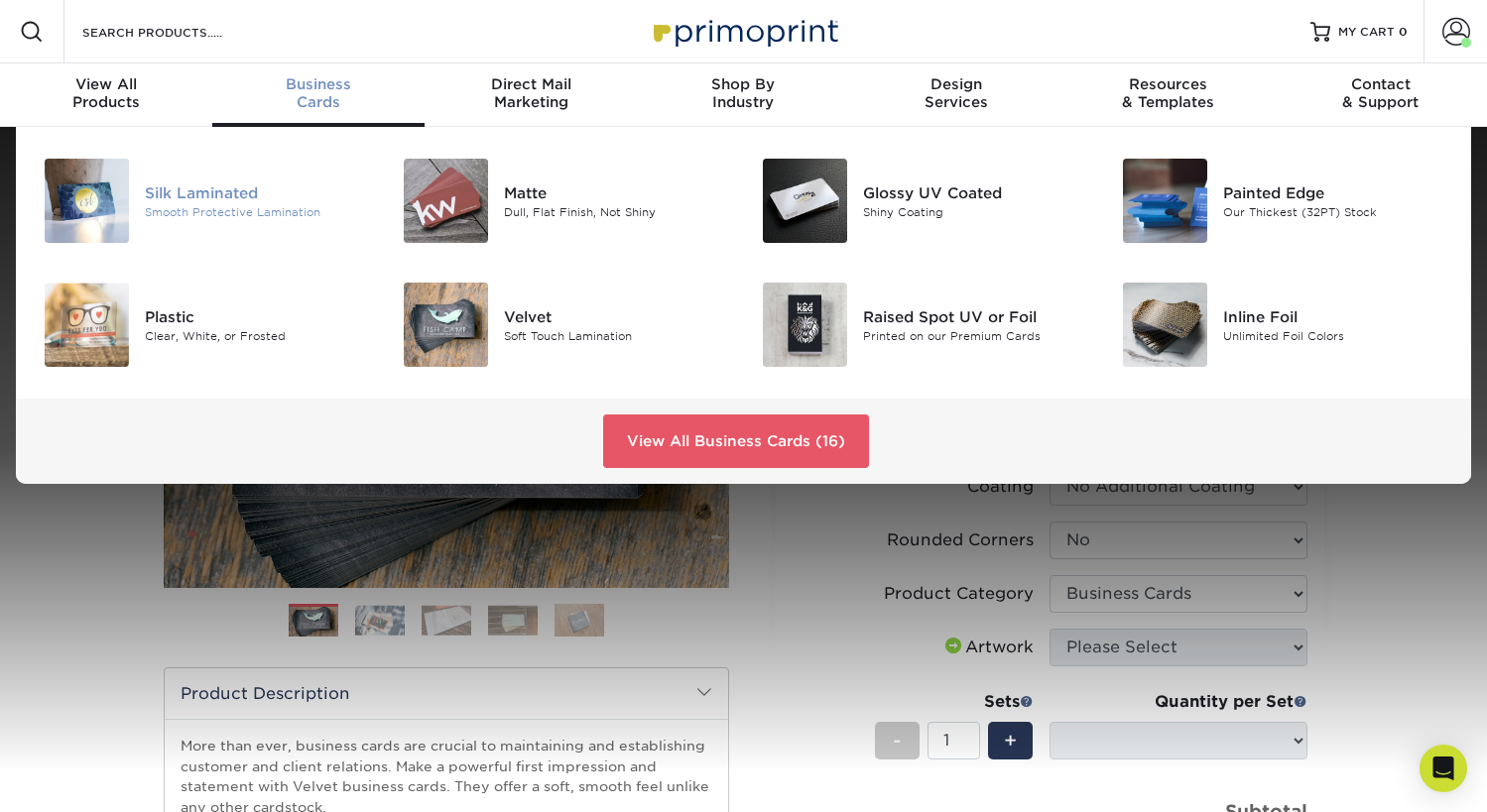 click on "Silk Laminated" at bounding box center (257, 192) 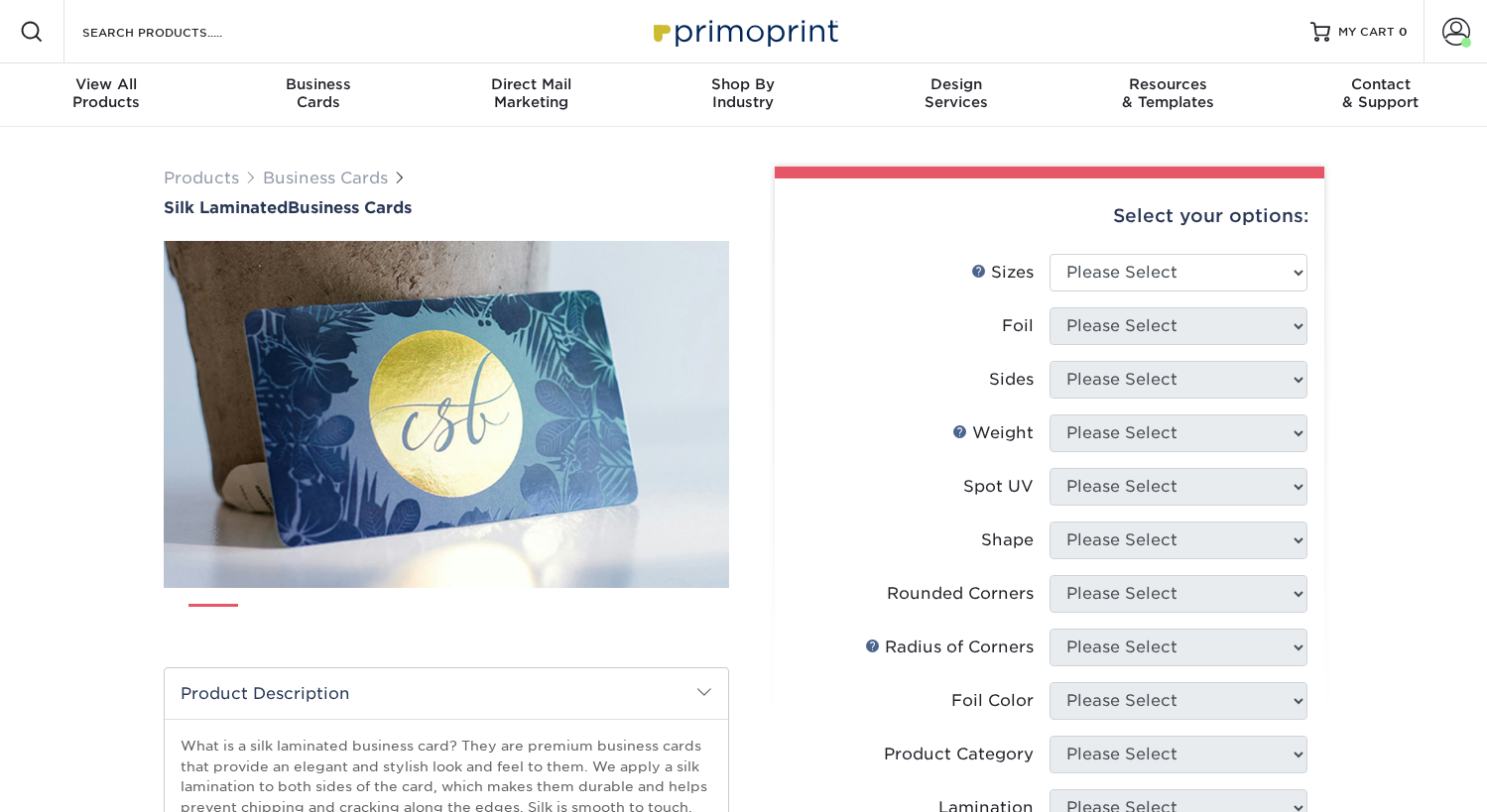 scroll, scrollTop: 0, scrollLeft: 0, axis: both 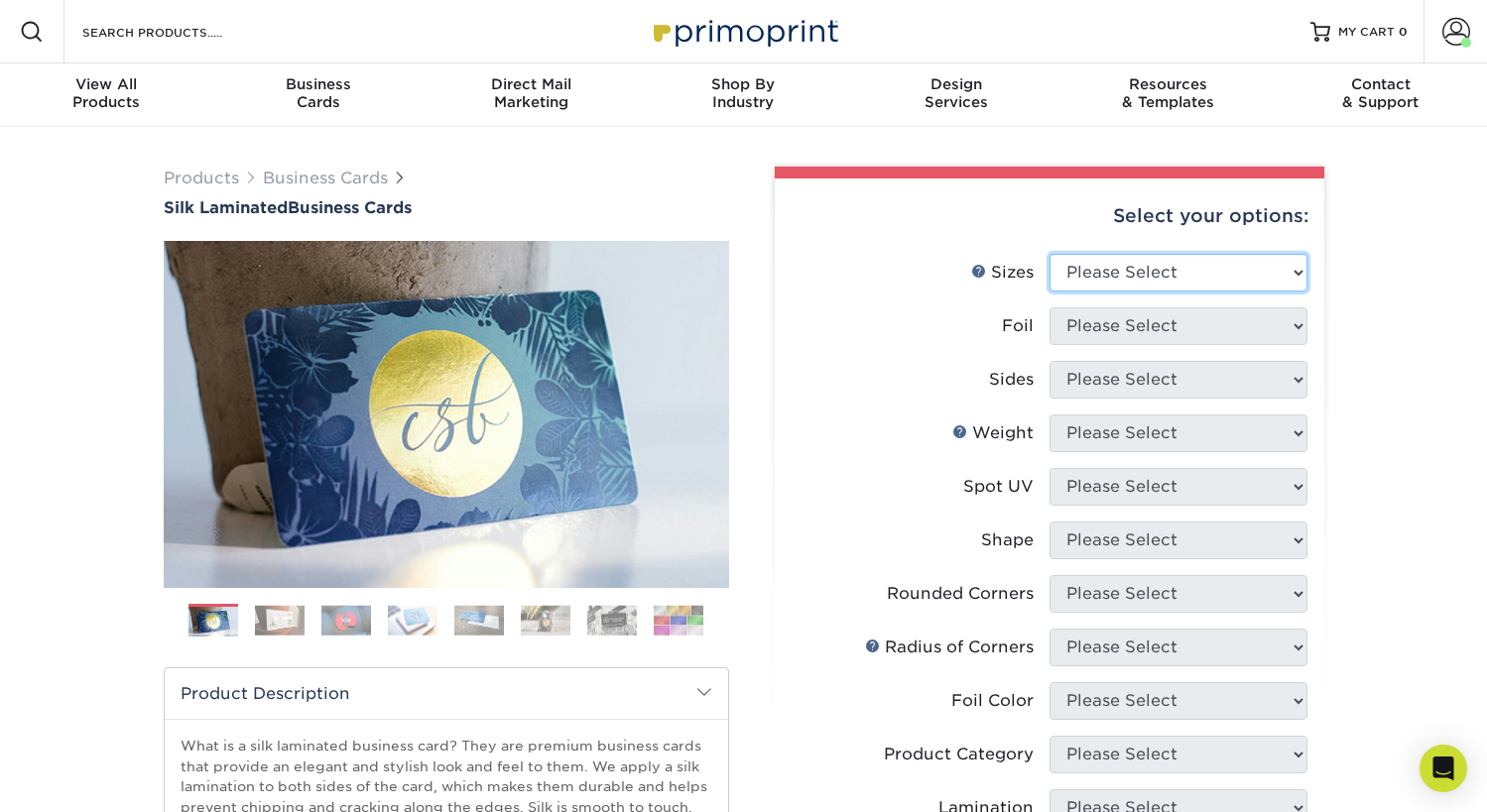 select on "2.00x3.50" 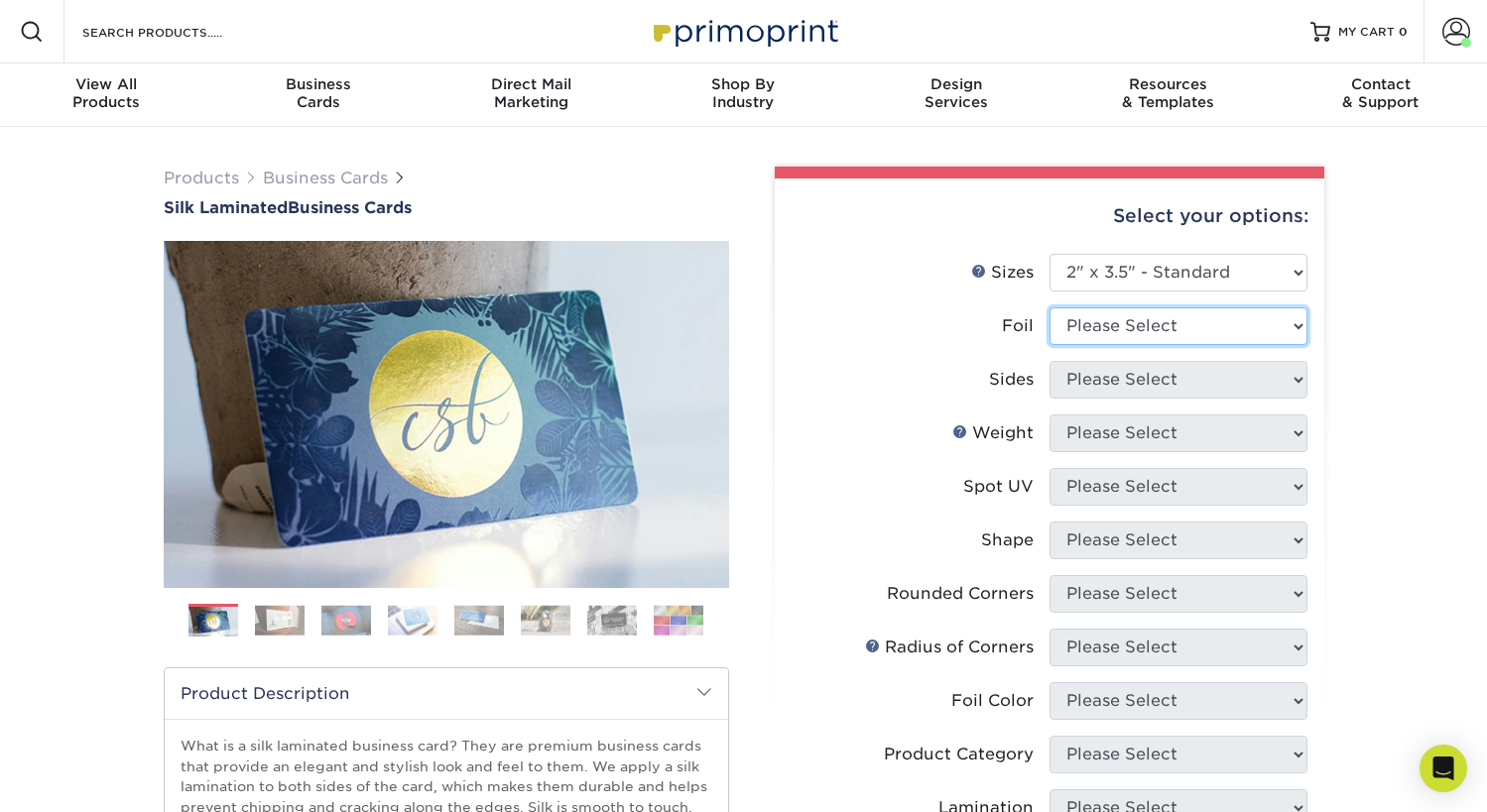 select on "0" 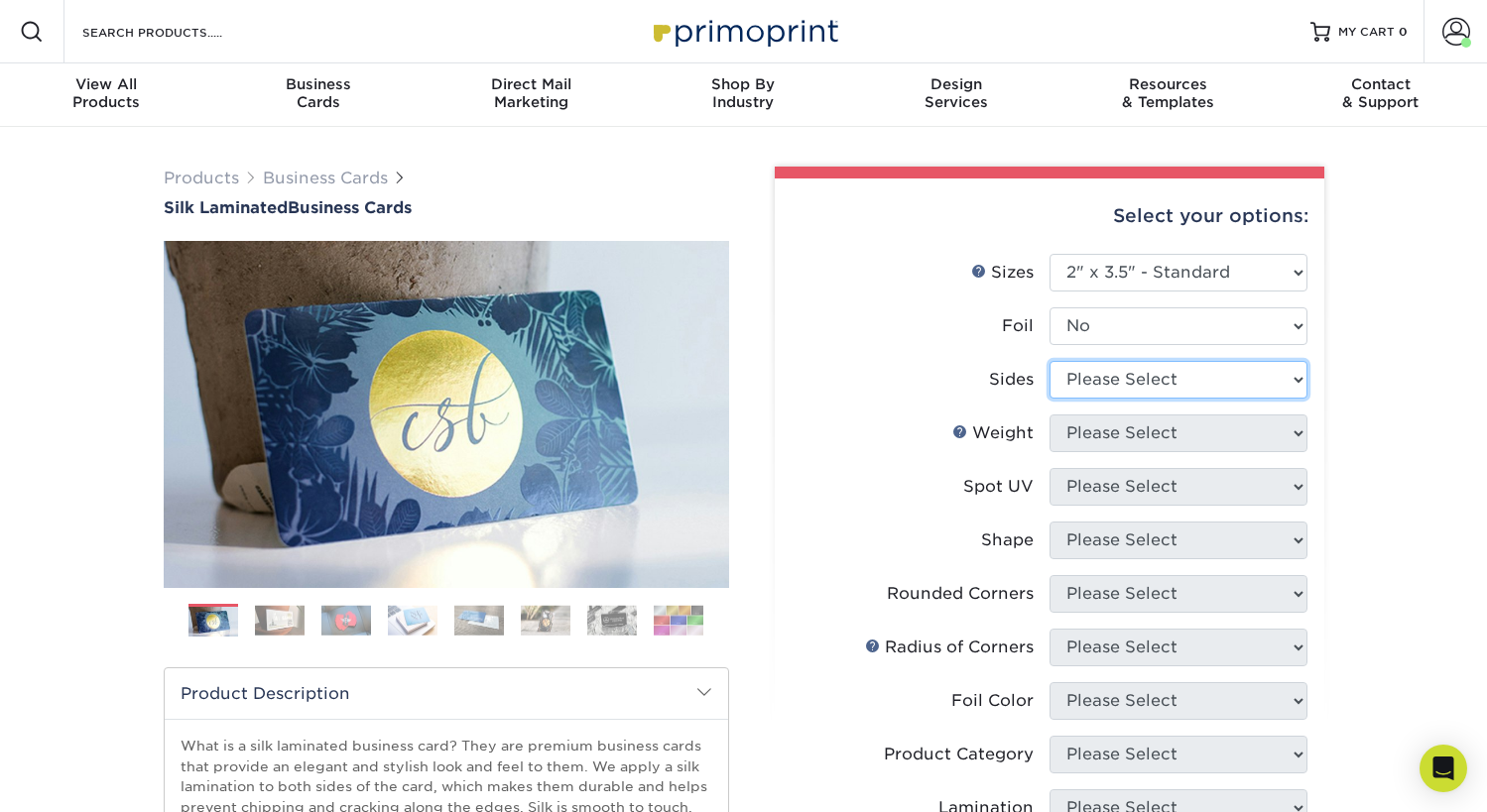 select on "13abbda7-1d64-4f25-8bb2-c179b224825d" 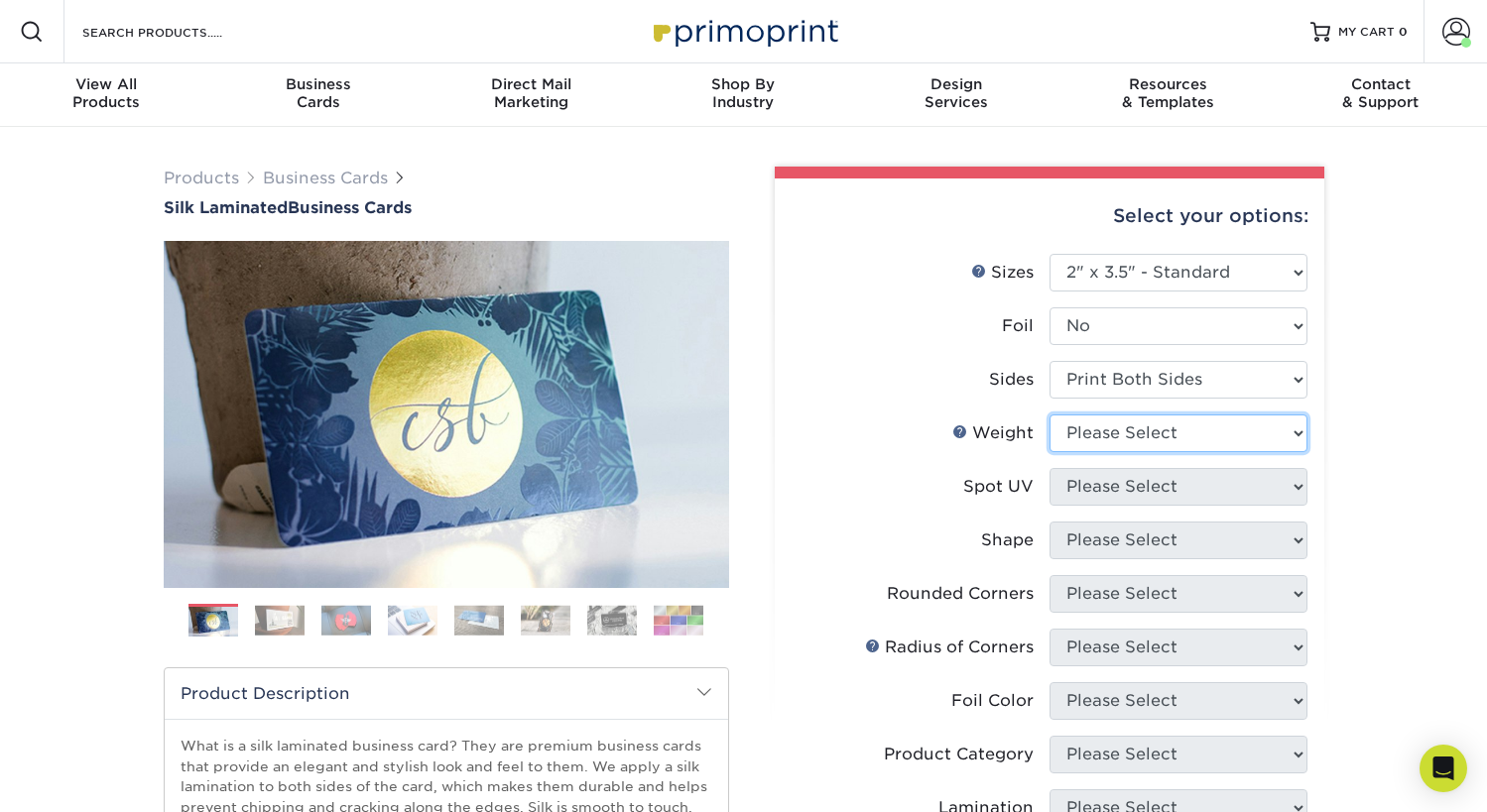 select on "16PT" 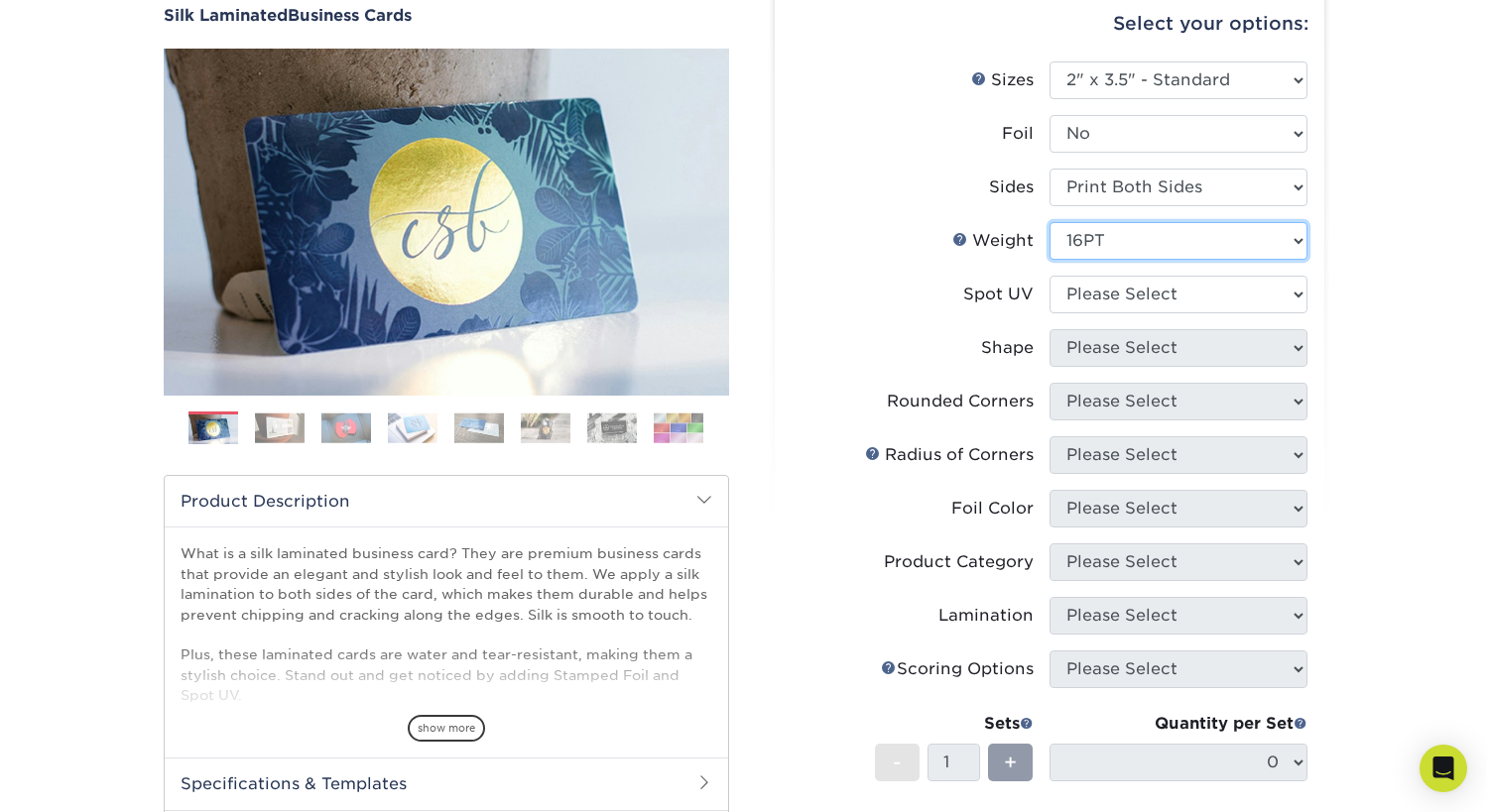 scroll, scrollTop: 191, scrollLeft: 0, axis: vertical 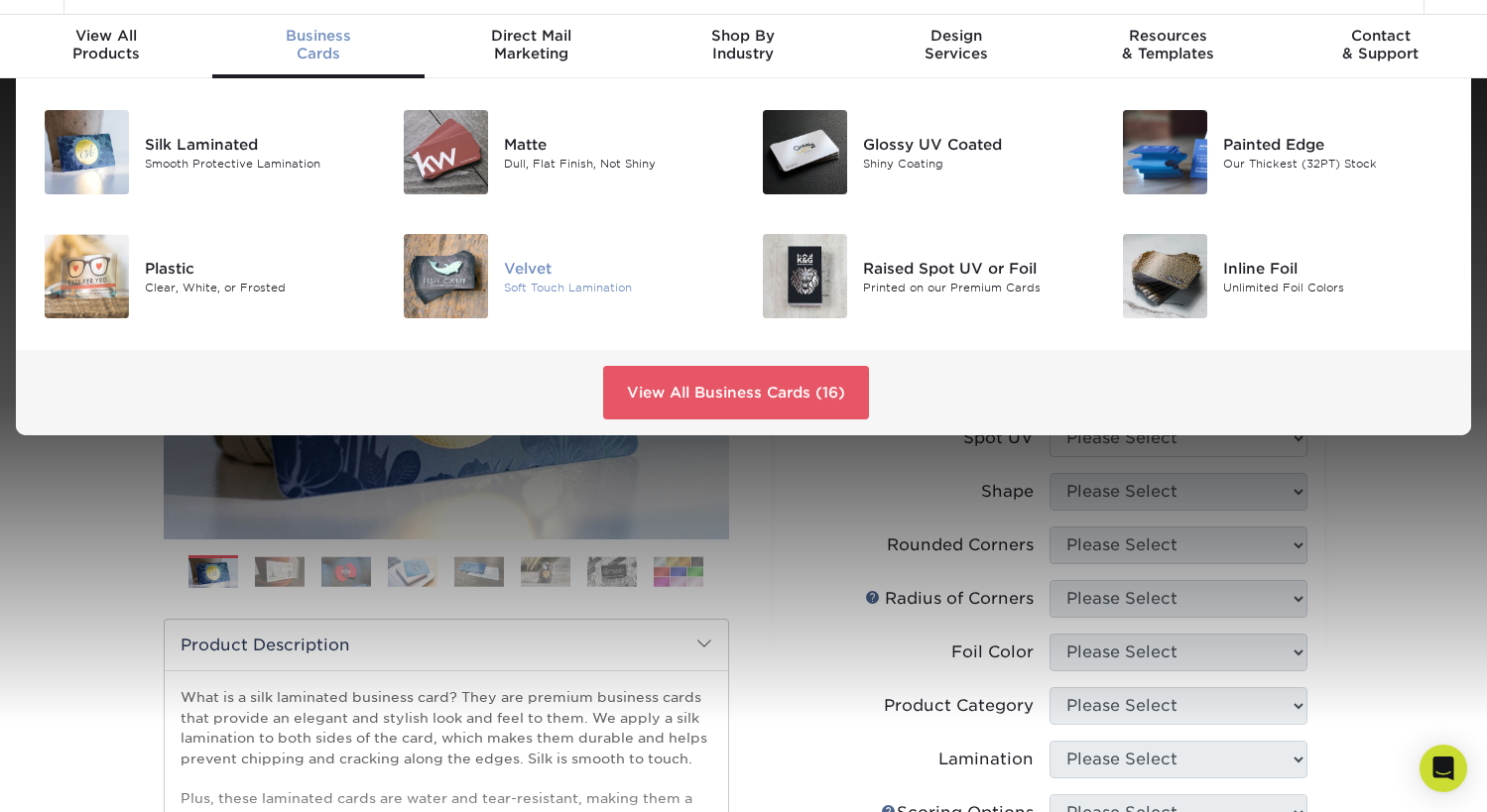 click on "Velvet" at bounding box center (616, 268) 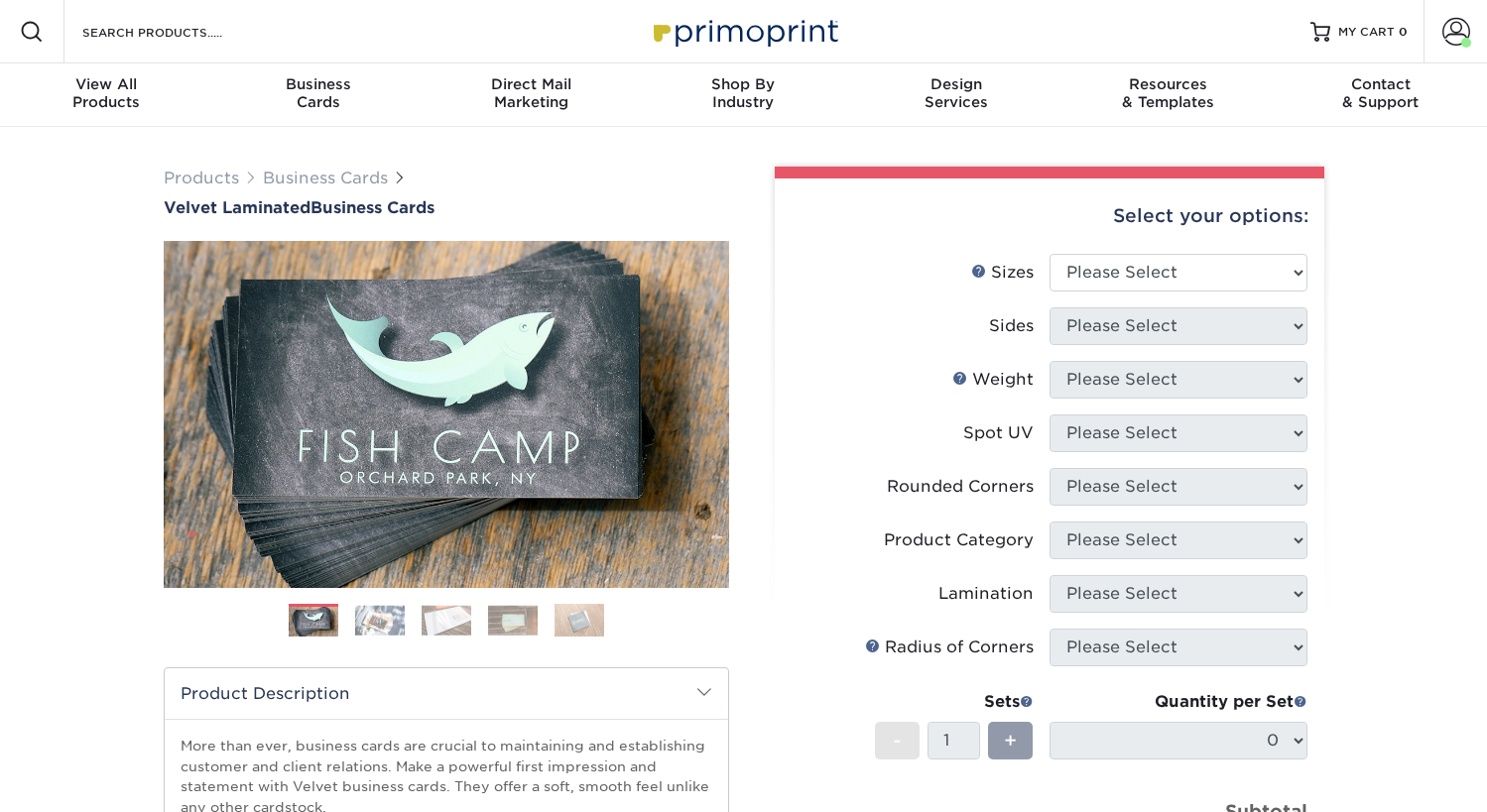 scroll, scrollTop: 0, scrollLeft: 0, axis: both 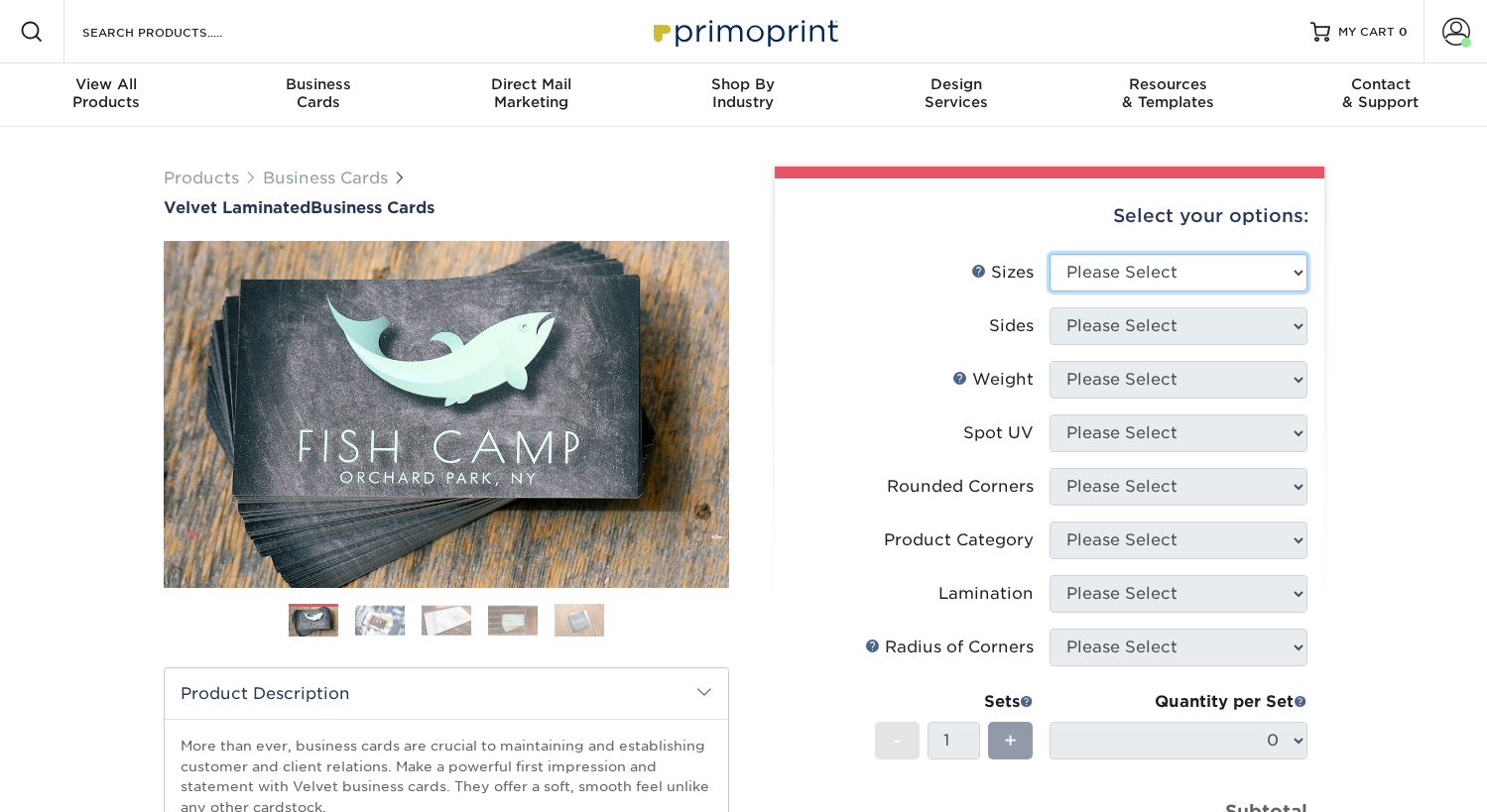 select on "2.00x3.50" 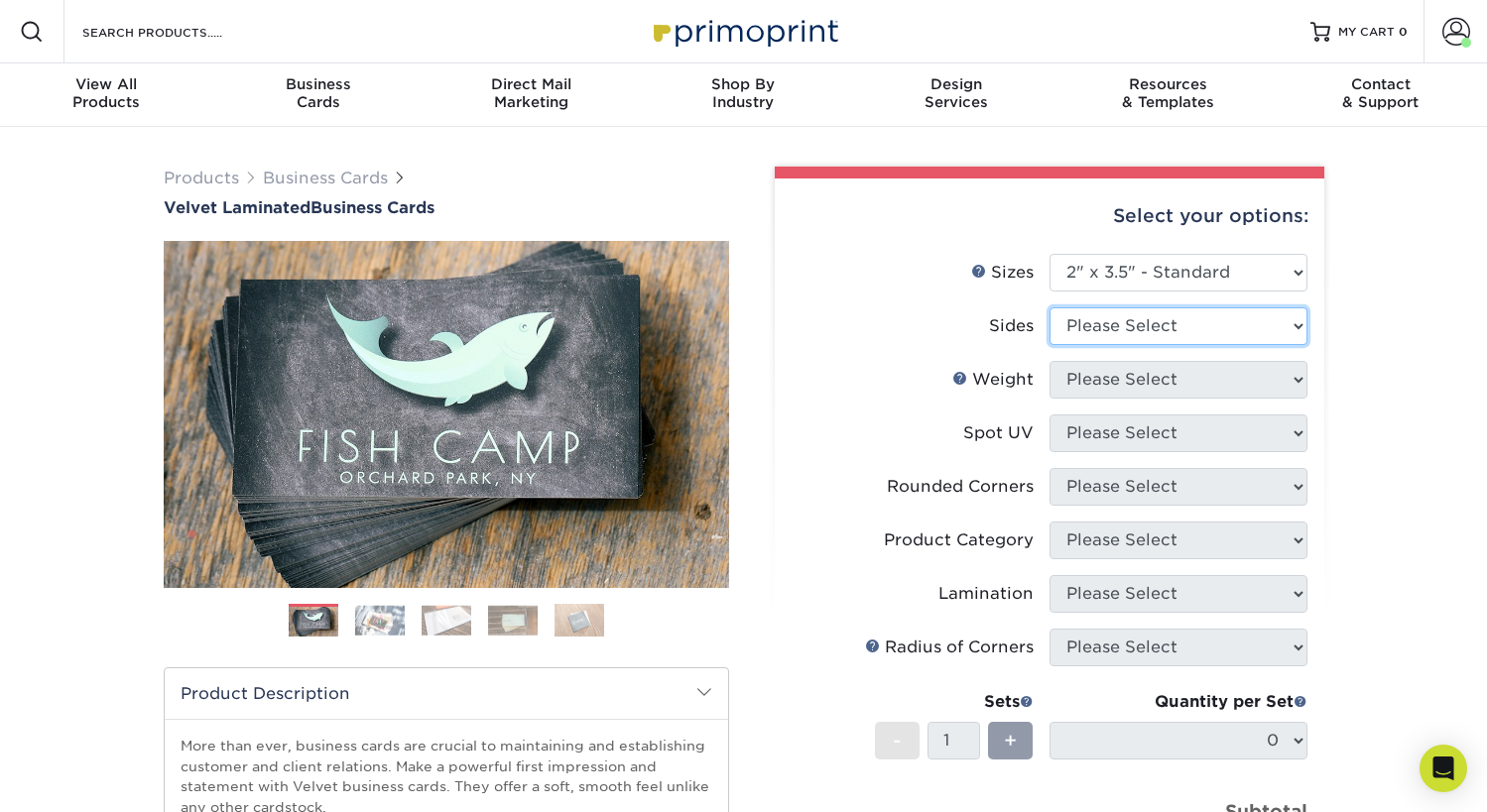 select on "13abbda7-1d64-4f25-8bb2-c179b224825d" 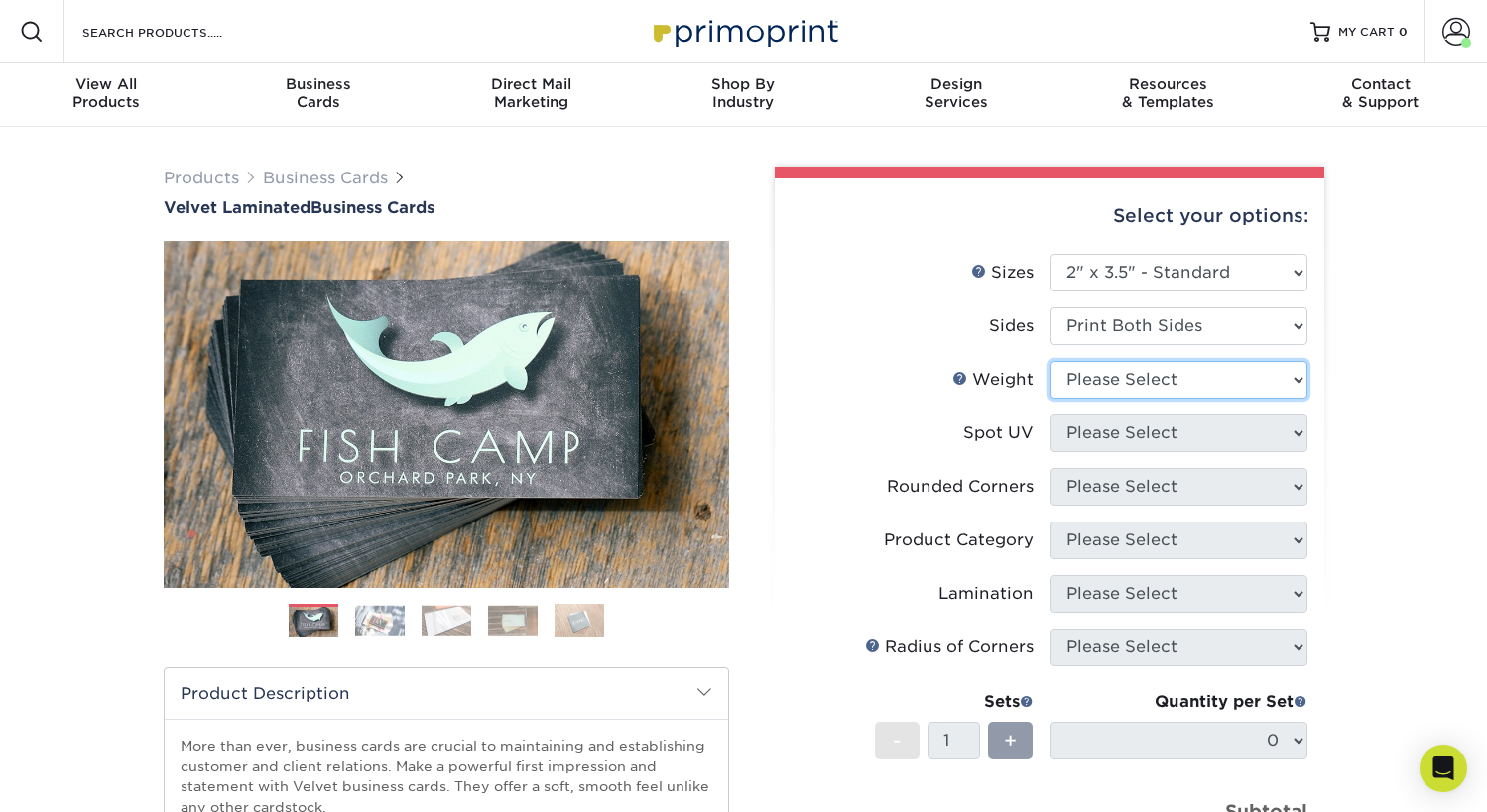 select on "16PT" 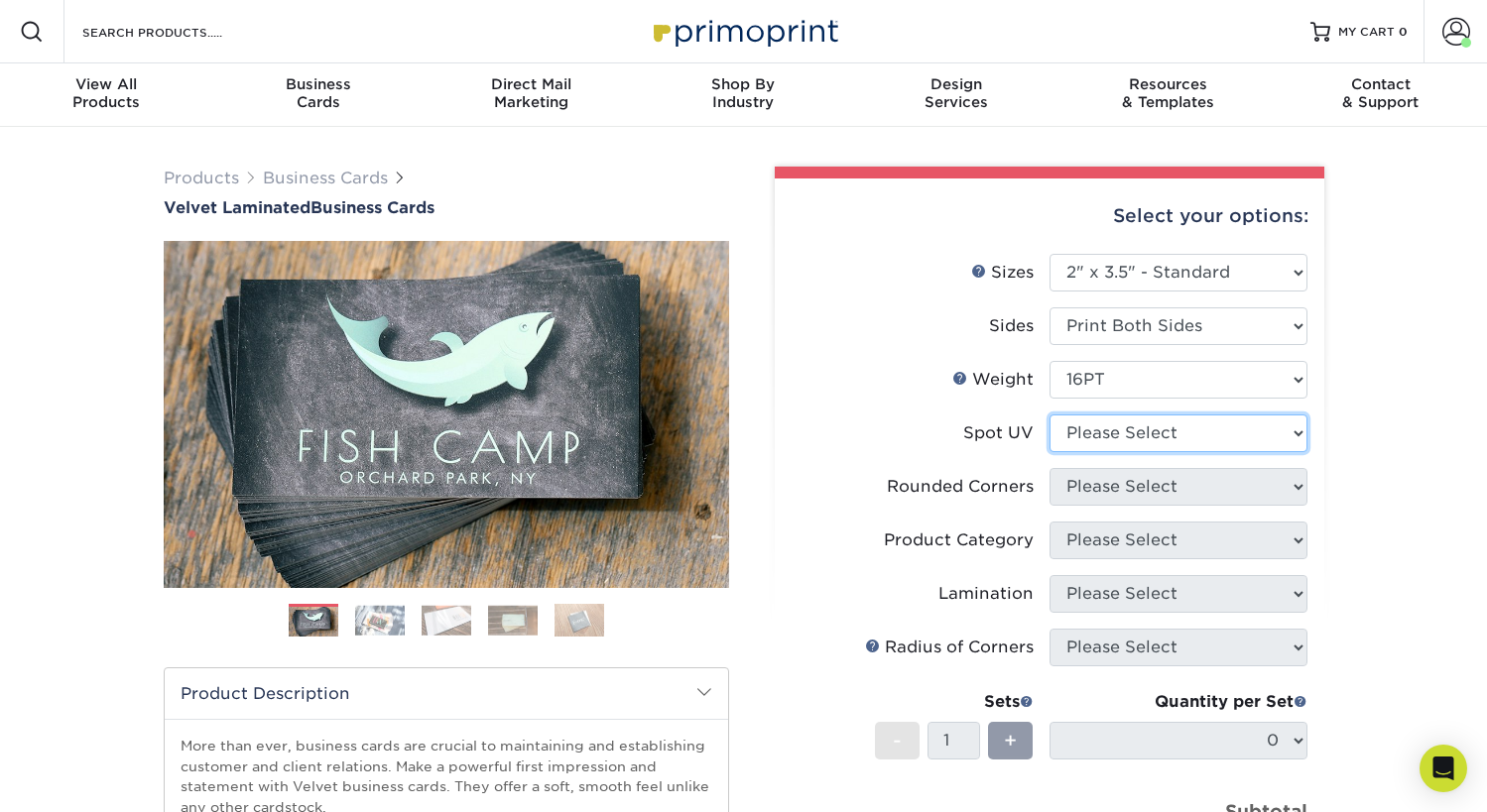 select on "3" 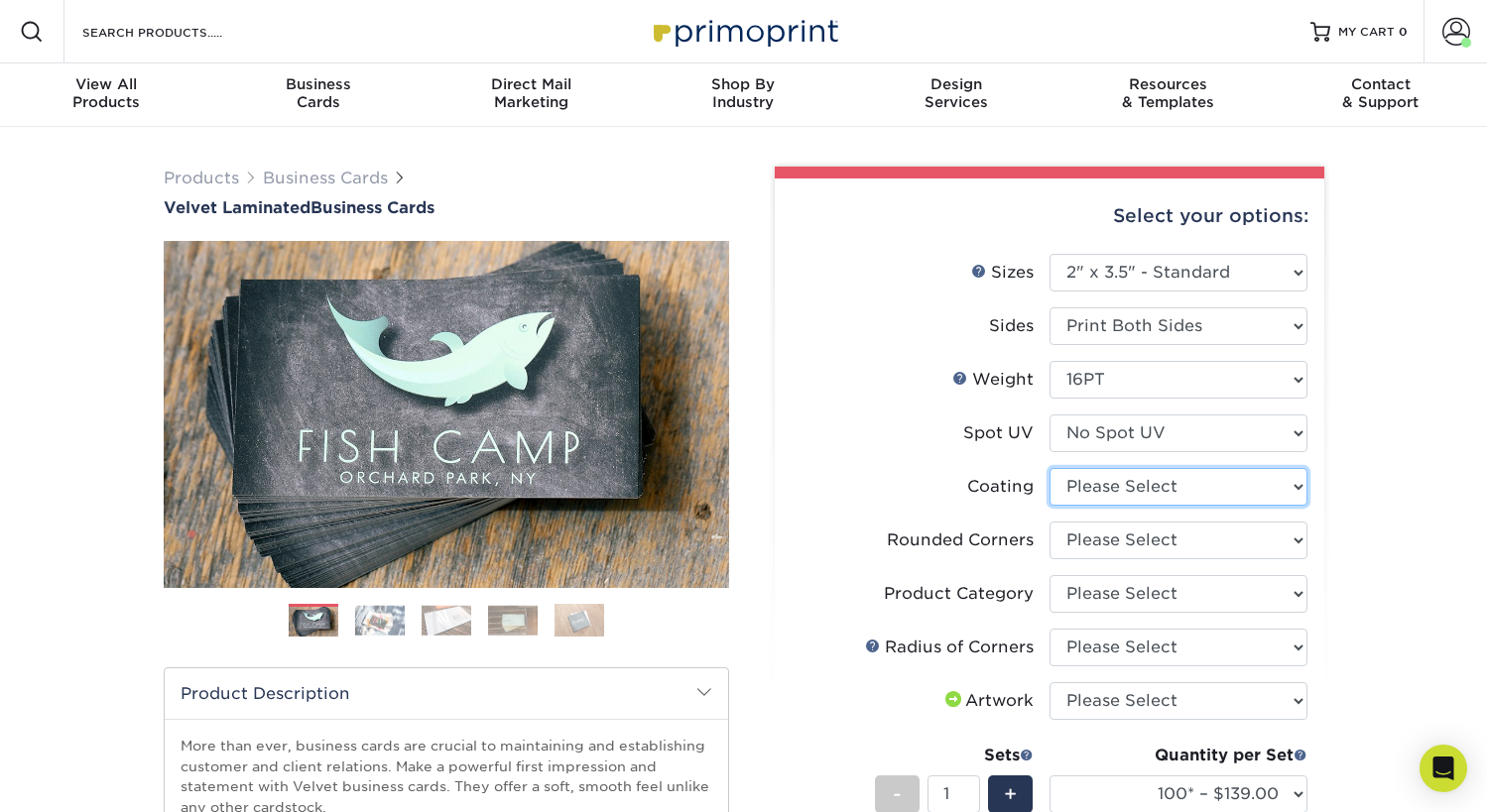 select on "3e7618de-abca-4bda-9f97-8b9129e913d8" 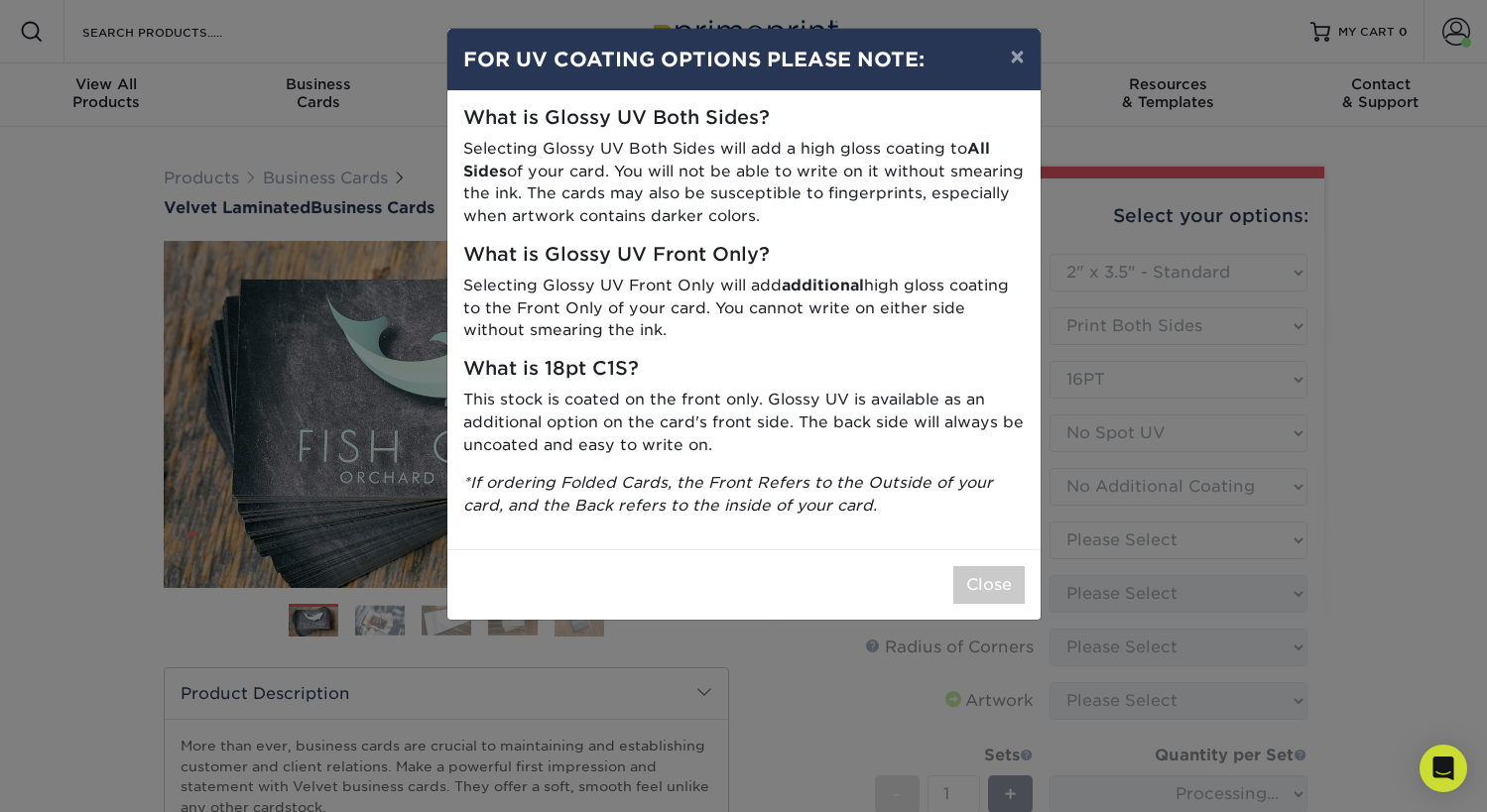 click on "Close" at bounding box center (989, 585) 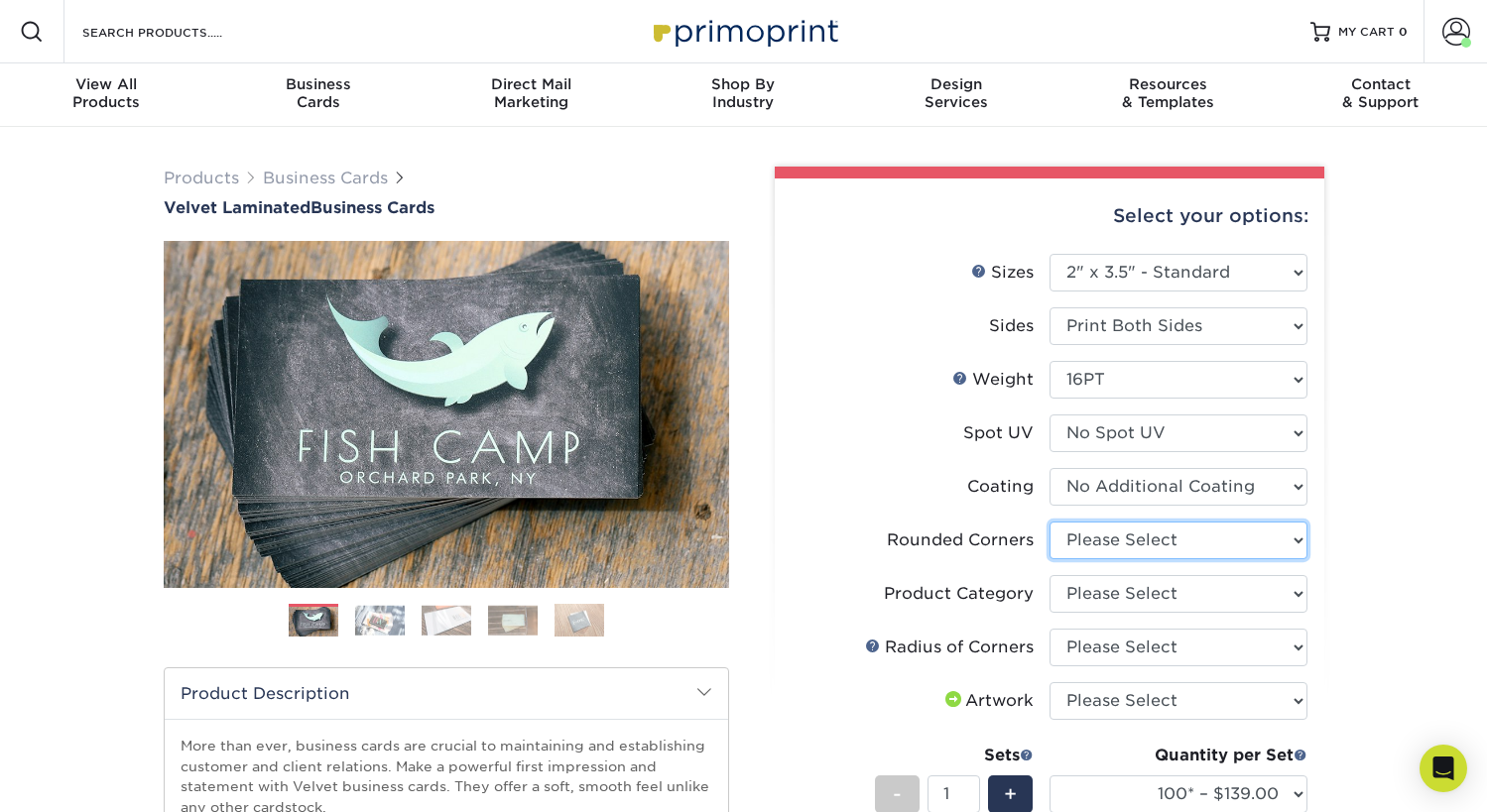 select on "0" 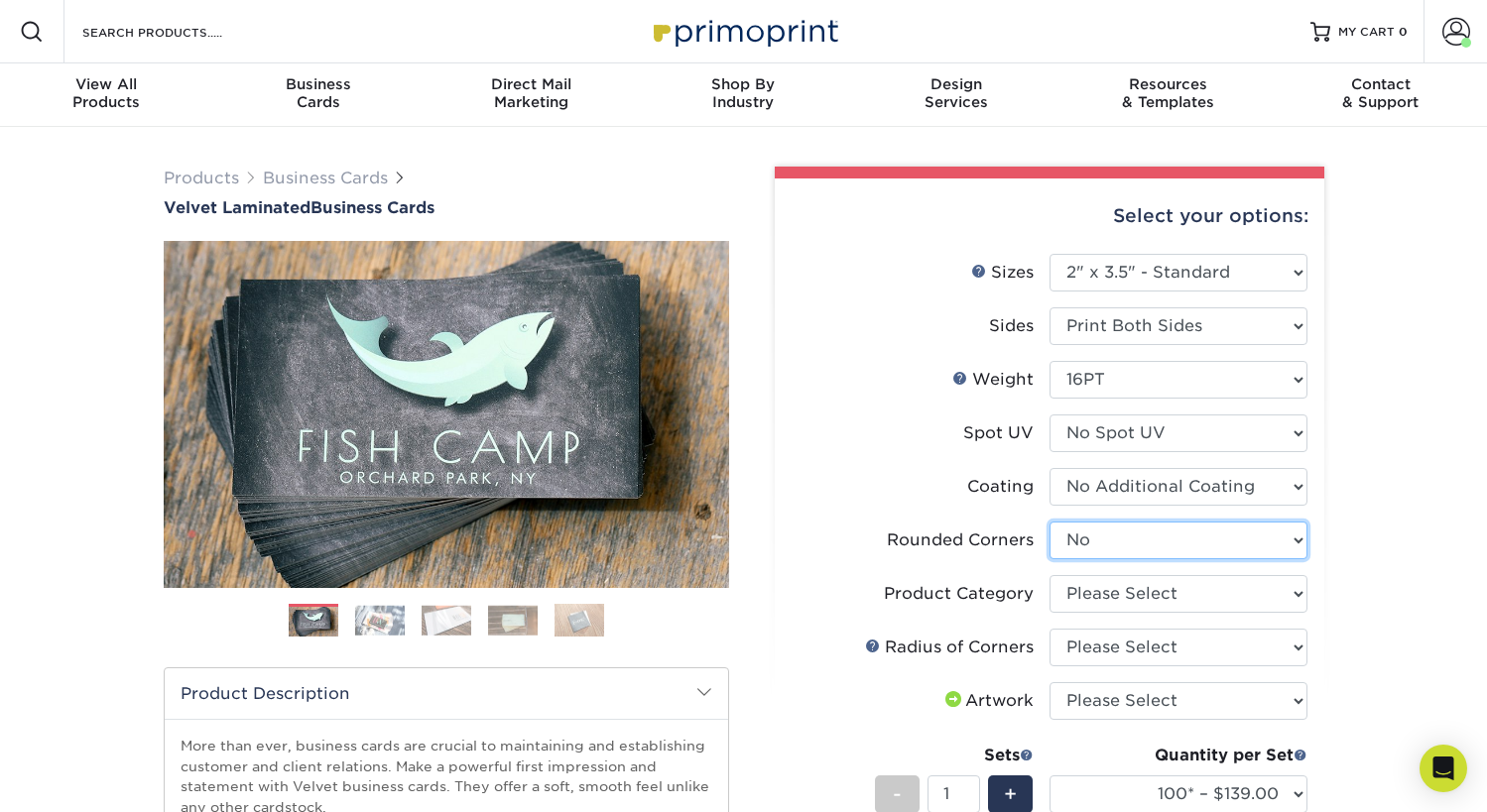 select 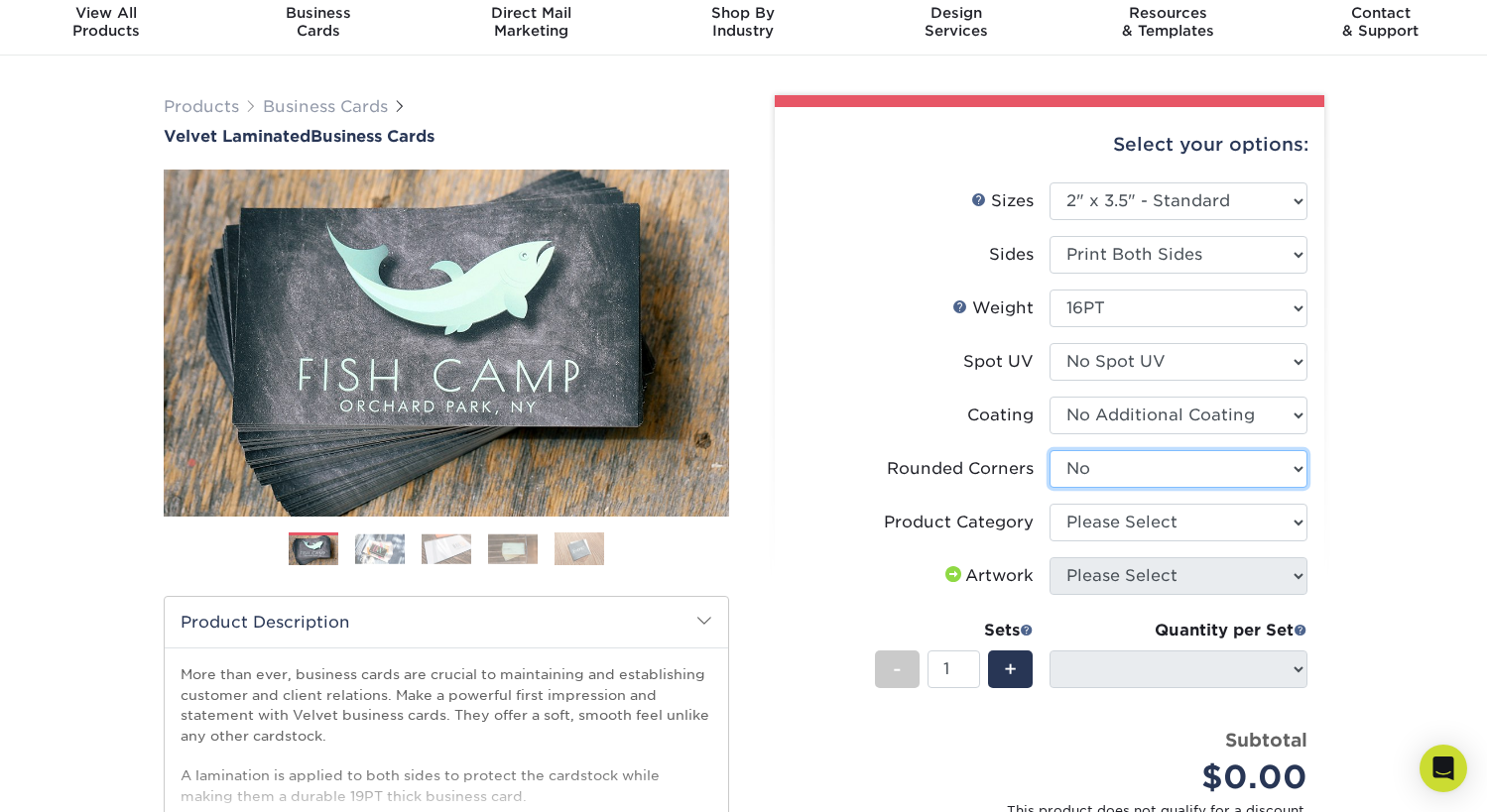 scroll, scrollTop: 82, scrollLeft: 0, axis: vertical 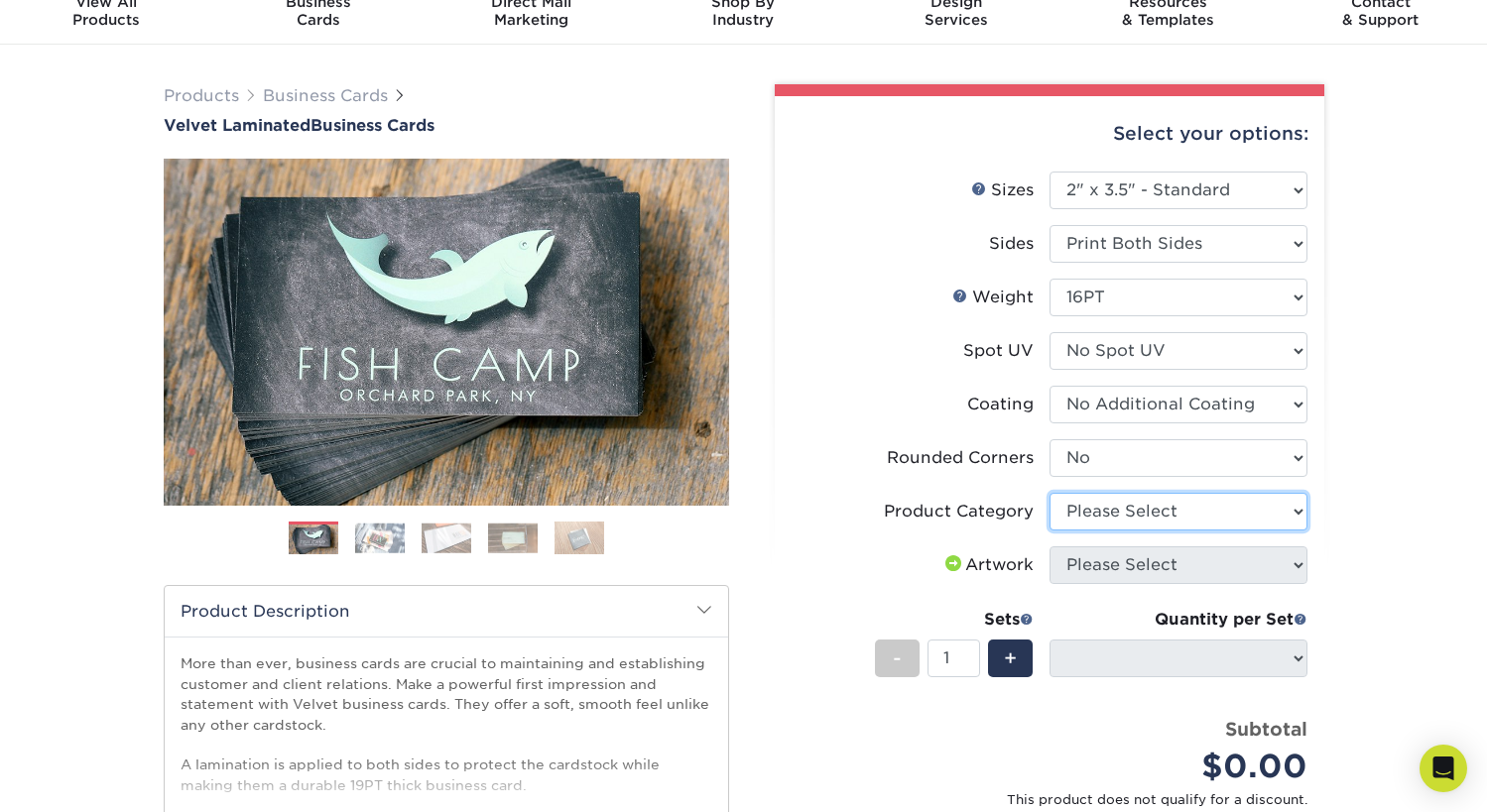select on "3b5148f1-0588-4f88-a218-97bcfdce65c1" 